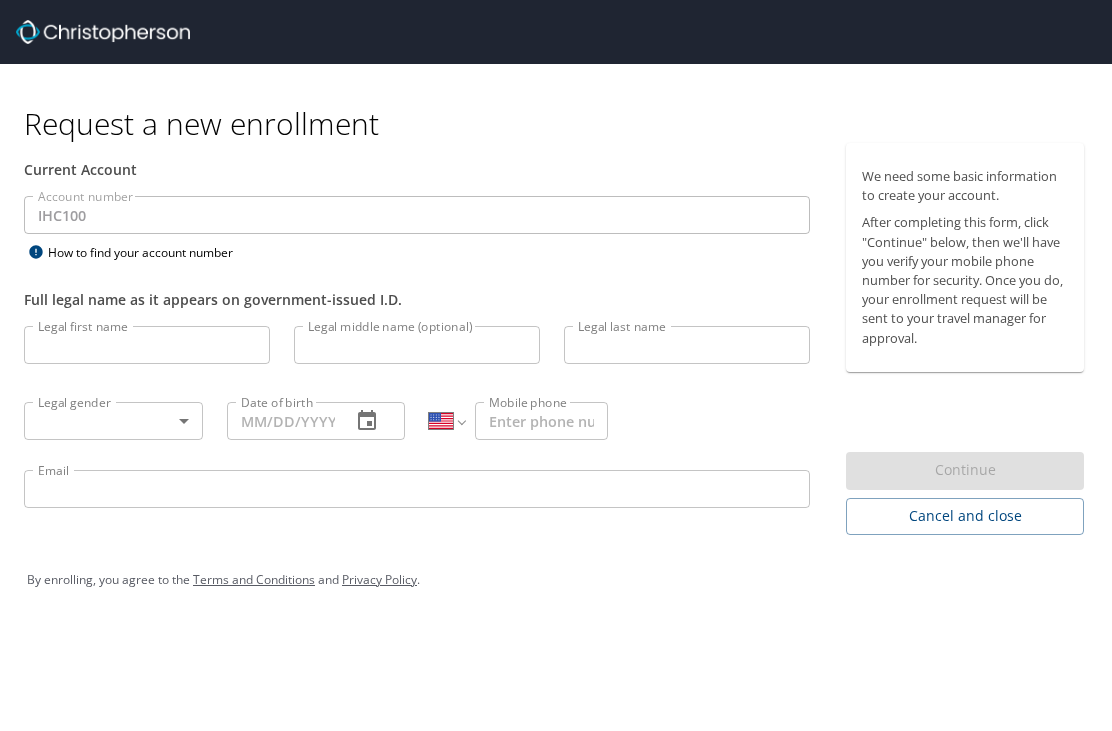 scroll, scrollTop: 0, scrollLeft: 0, axis: both 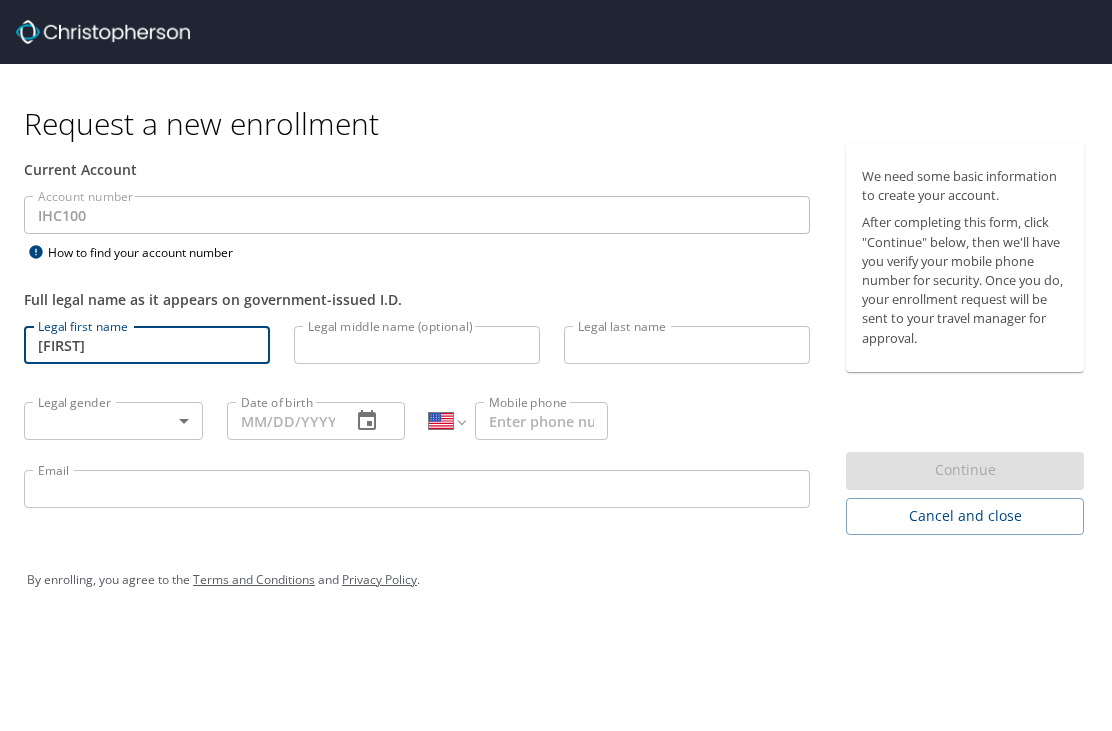 type on "[FIRST]" 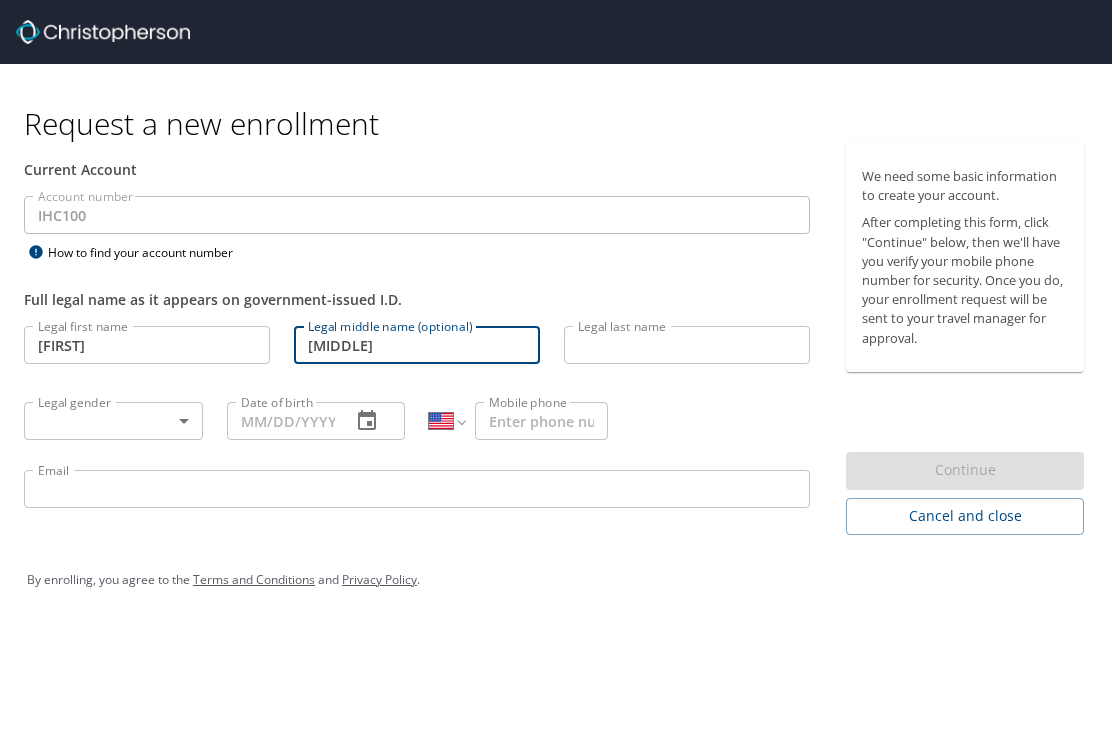 type on "[MIDDLE]" 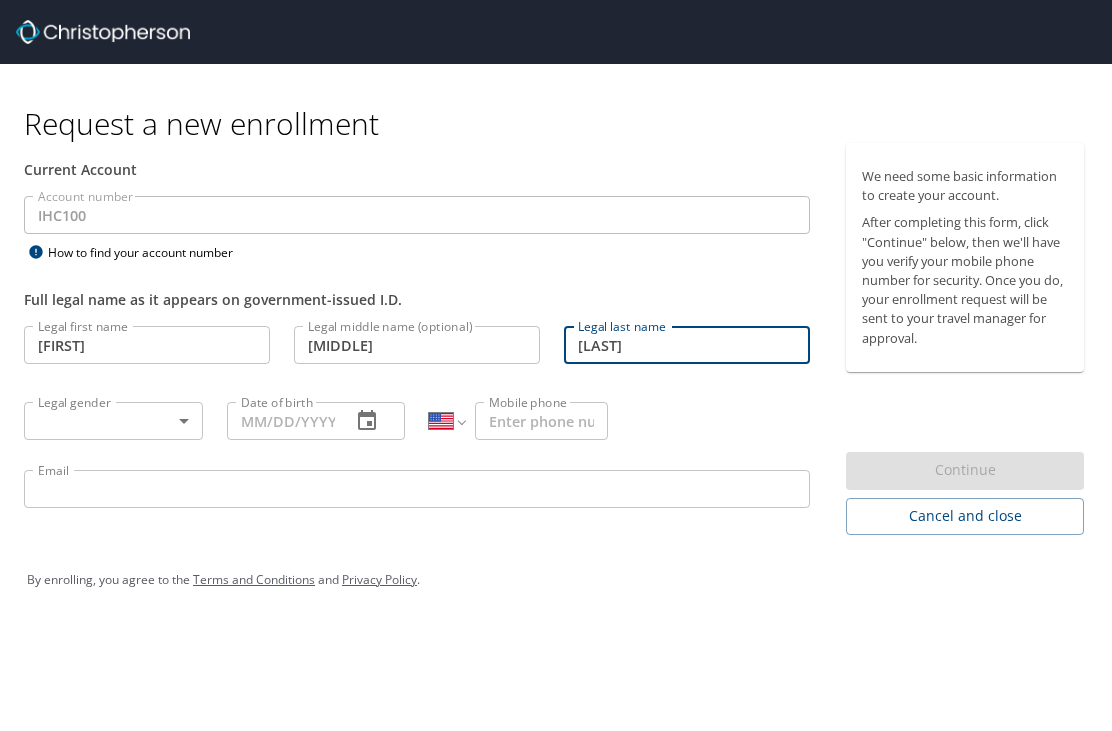 type on "[LAST]" 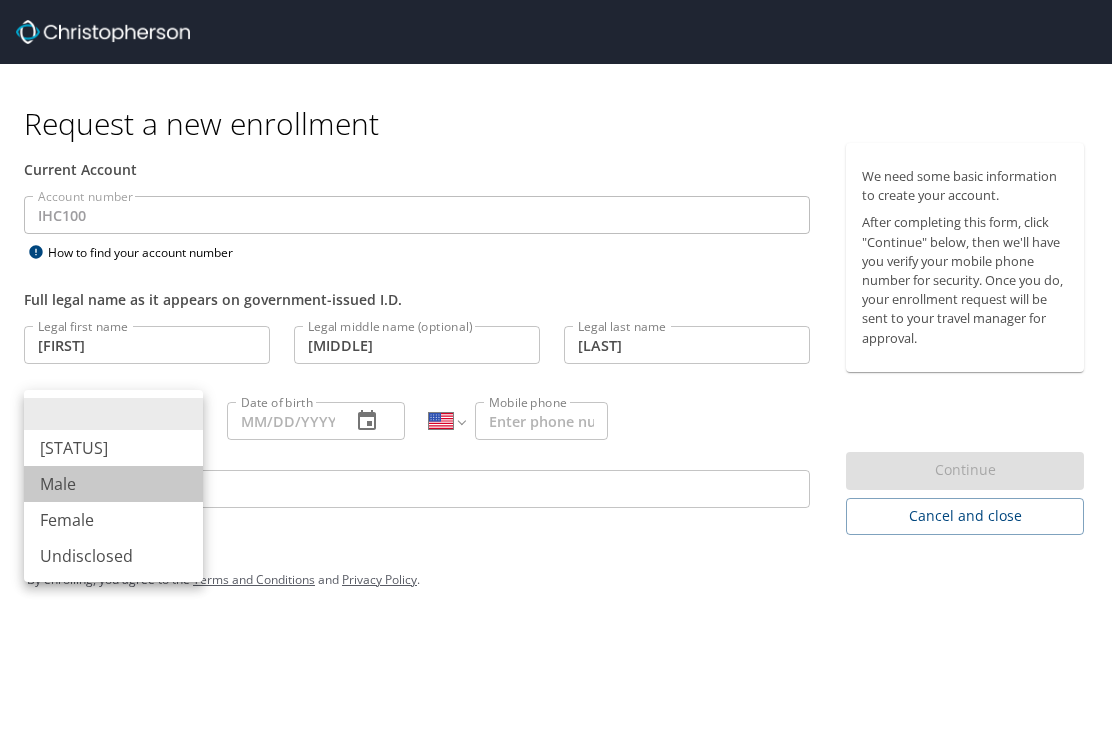 click on "Male" at bounding box center [113, 484] 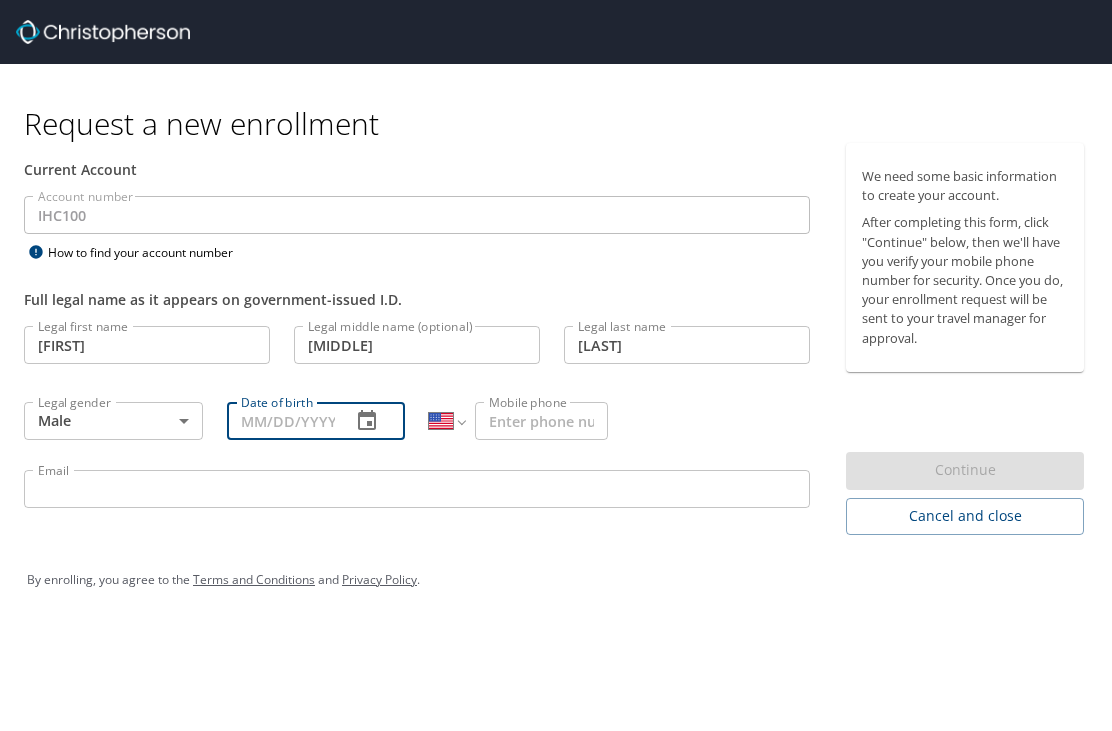 click on "Date of birth" at bounding box center [281, 421] 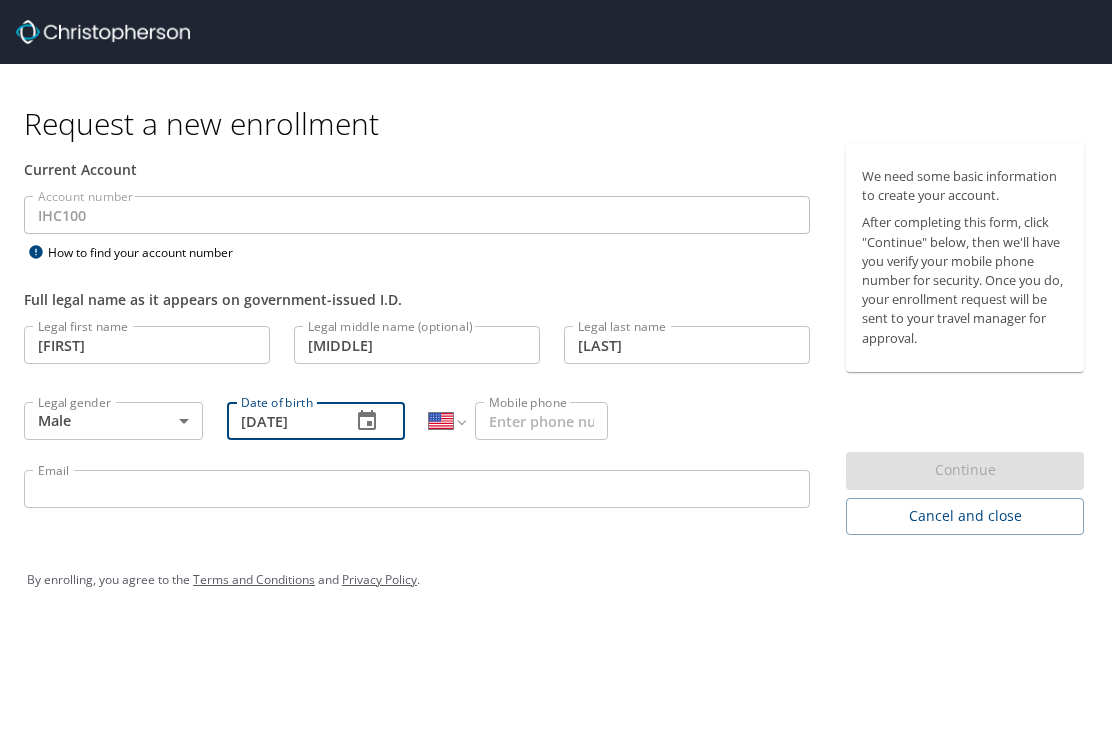 type on "[DATE]" 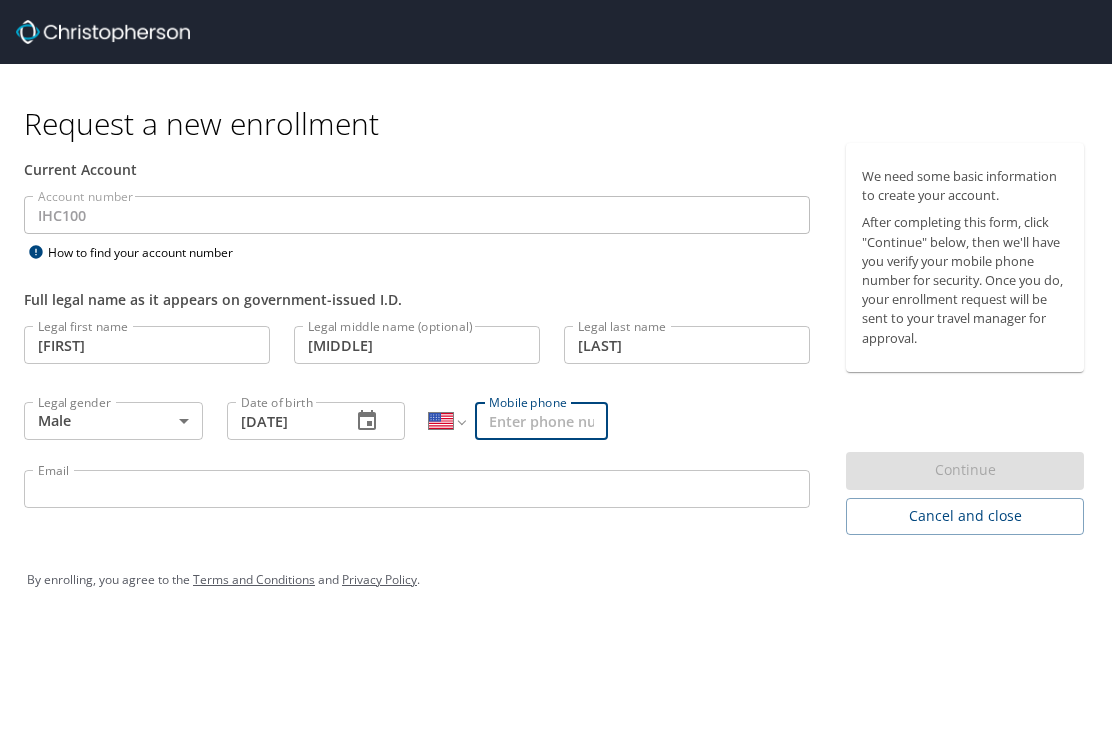 click on "Mobile phone" at bounding box center (541, 421) 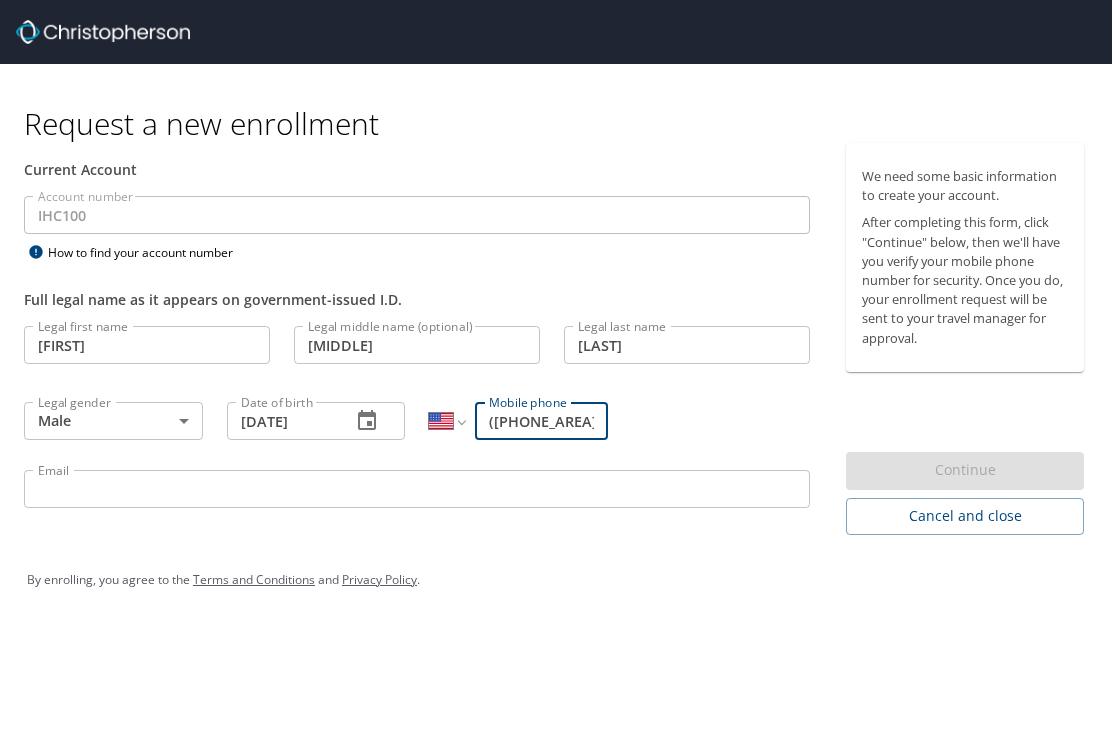 type on "([PHONE_AREA]) [PHONE_PREFIX]-[PHONE_LINE]" 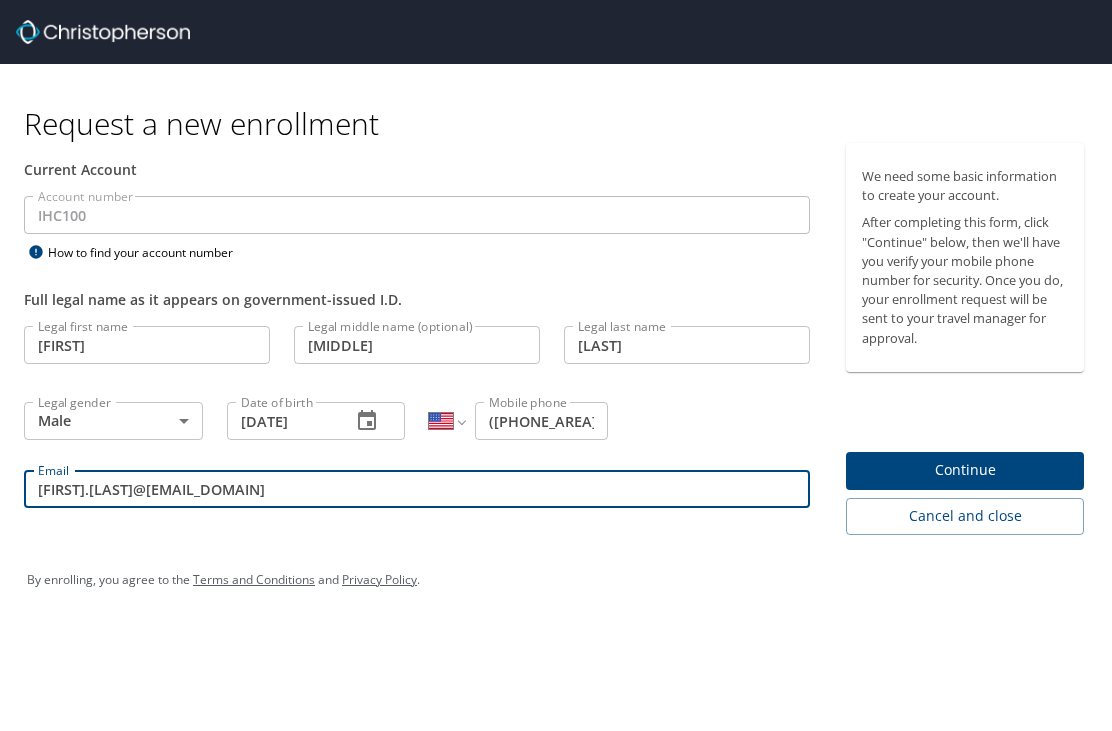 type on "[FIRST].[LAST]@[EMAIL_DOMAIN]" 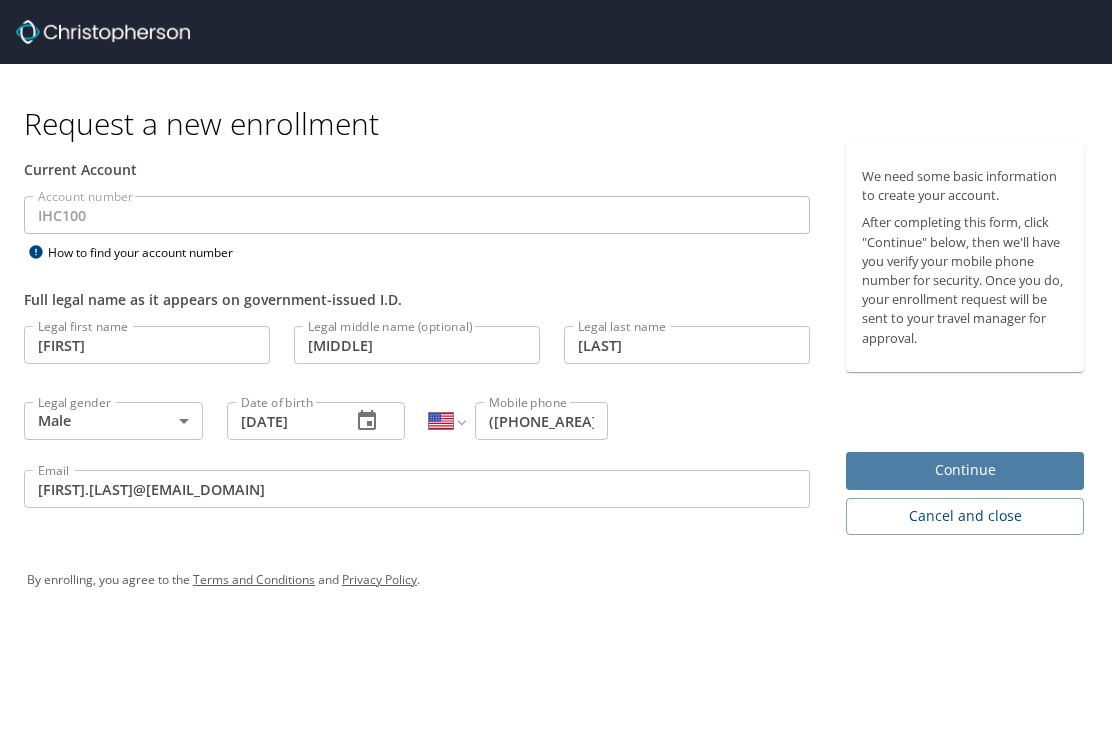 click on "Continue" at bounding box center [965, 470] 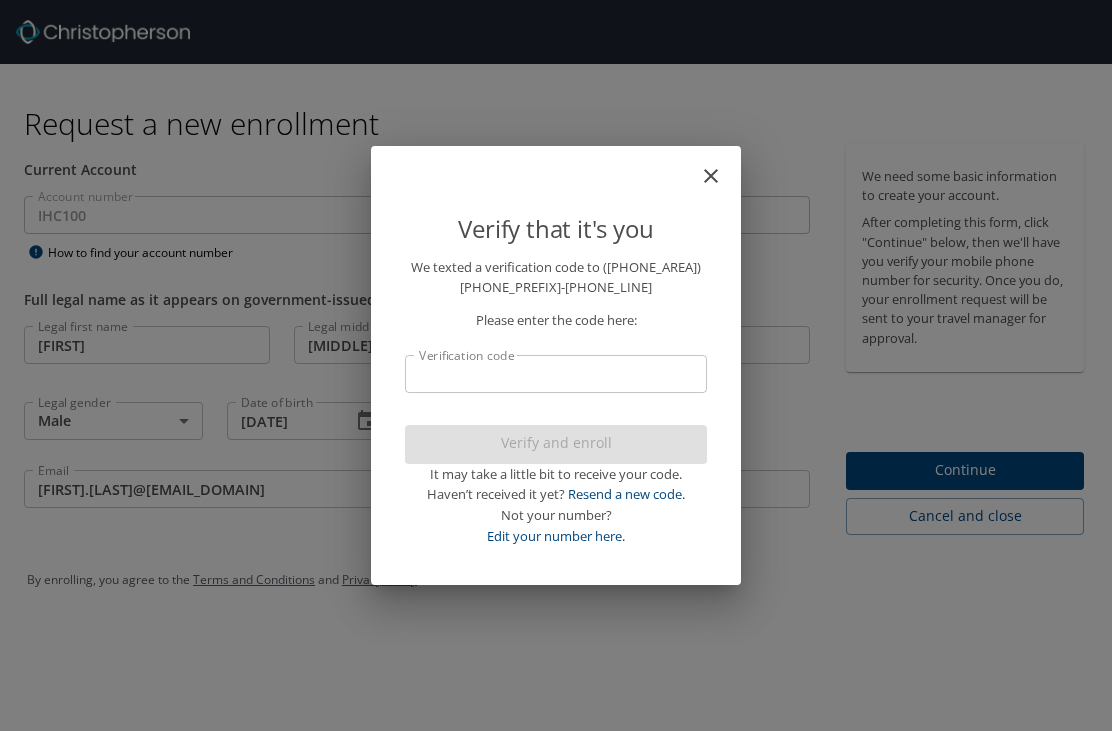 click on "Verification code" at bounding box center (556, 374) 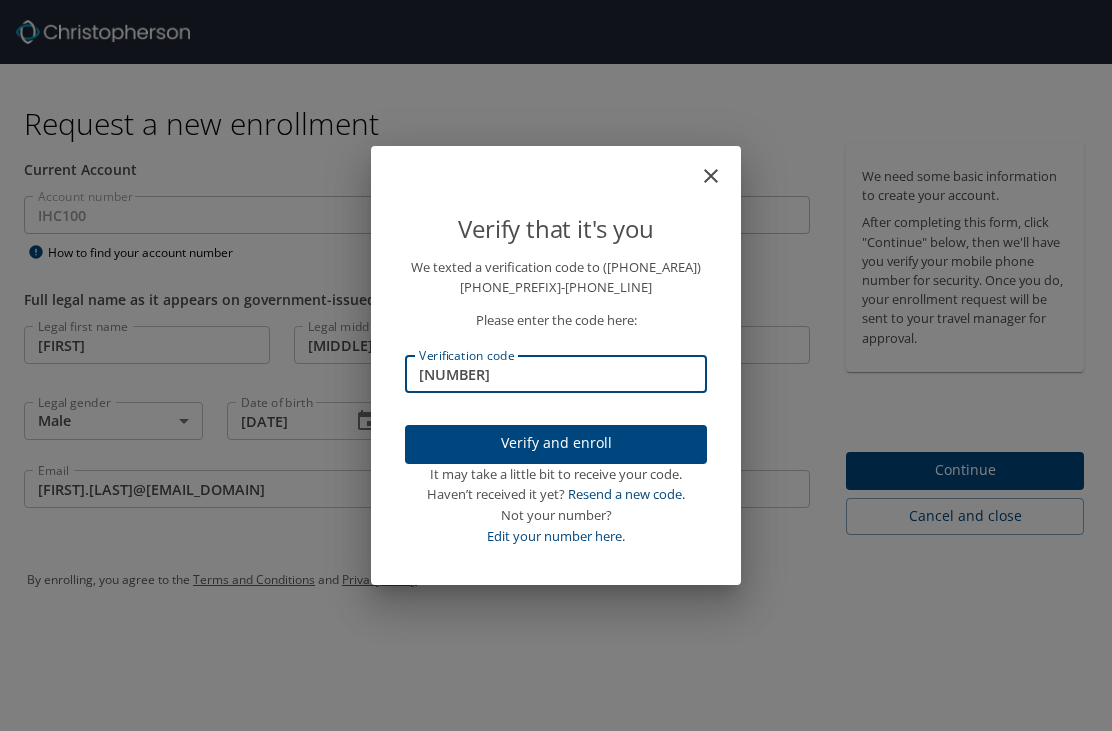 type on "[NUMBER]" 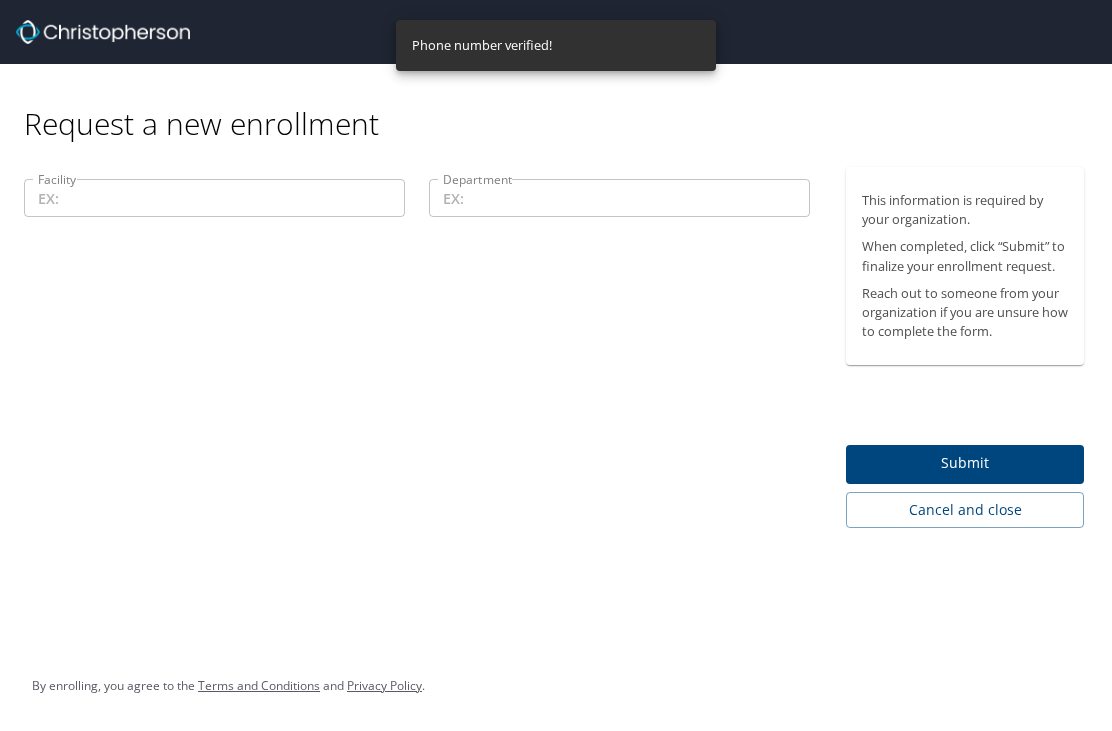 click on "Facility" at bounding box center [214, 198] 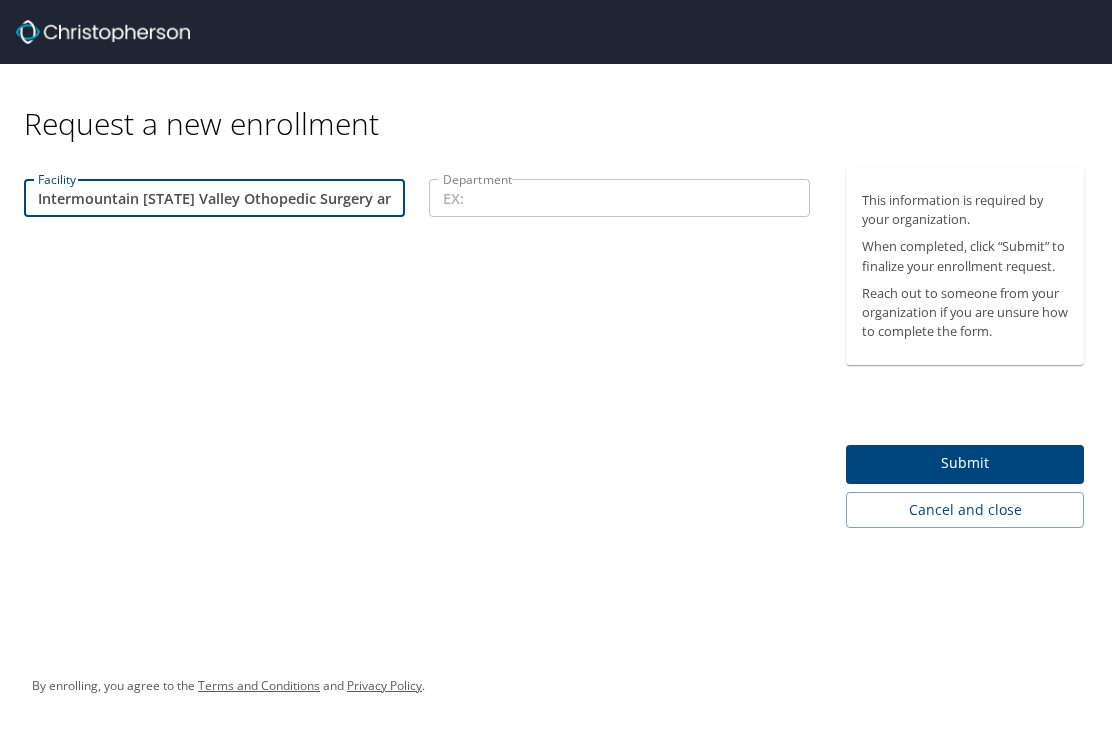 click on "Intermountain [STATE] Valley Othopedic Surgery and Sports Medicine" at bounding box center (214, 198) 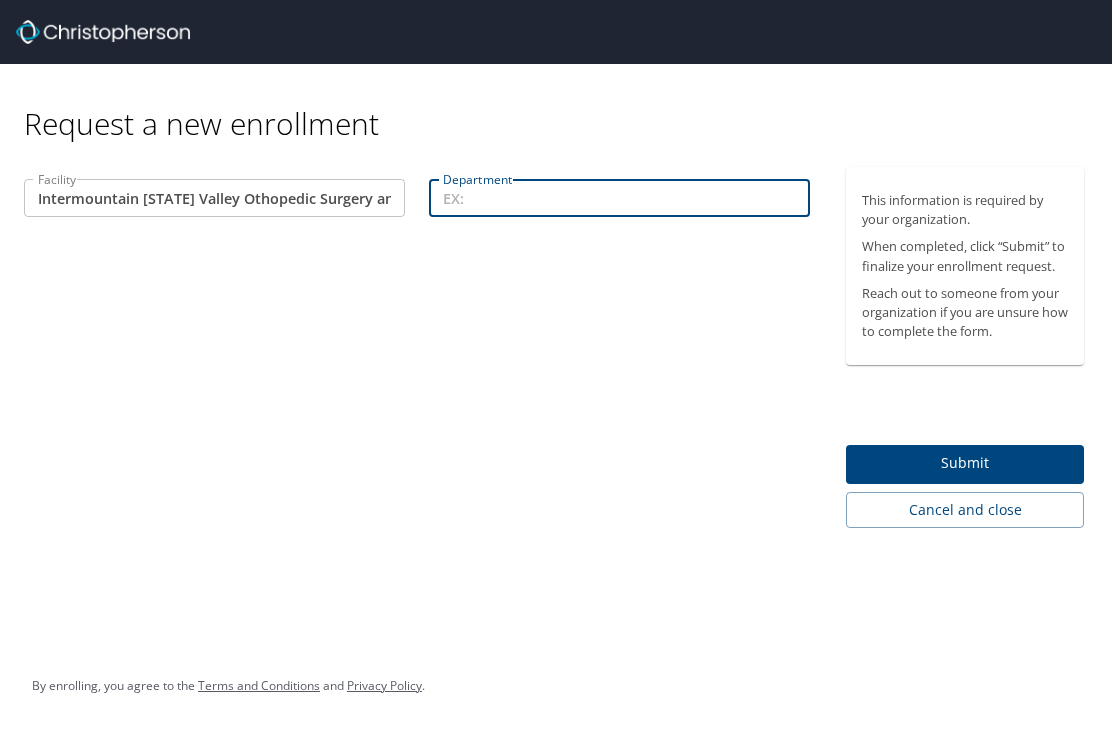 click on "Department" at bounding box center (619, 198) 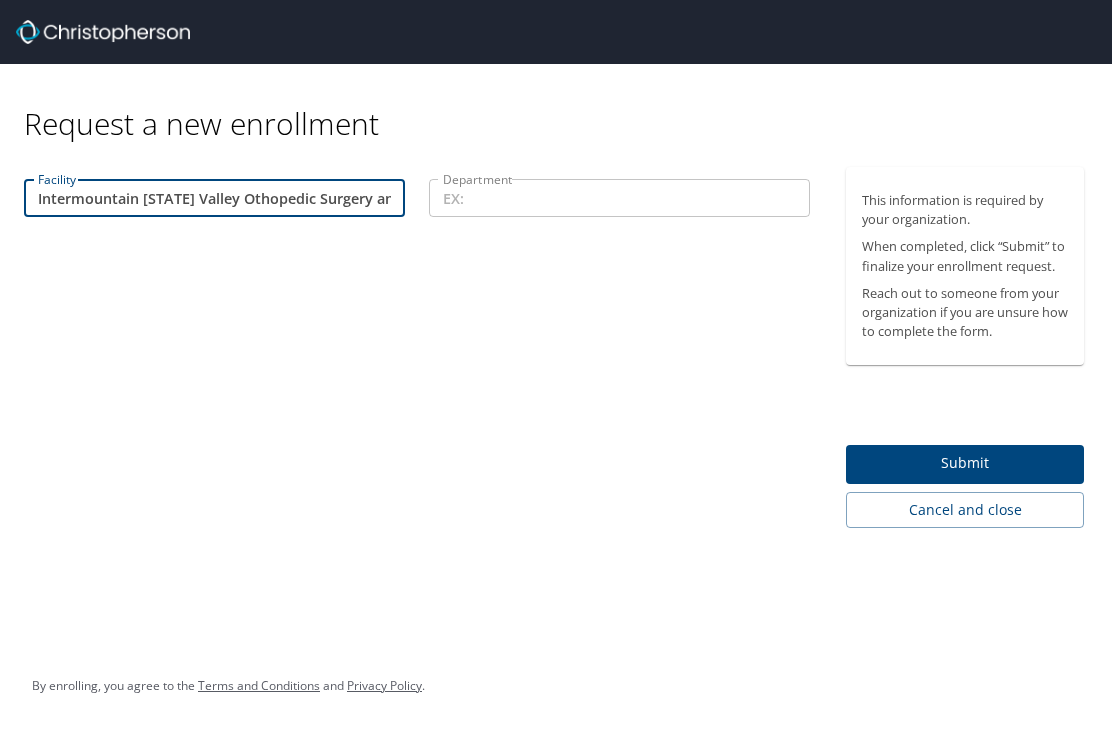 drag, startPoint x: 391, startPoint y: 200, endPoint x: 35, endPoint y: 193, distance: 356.06882 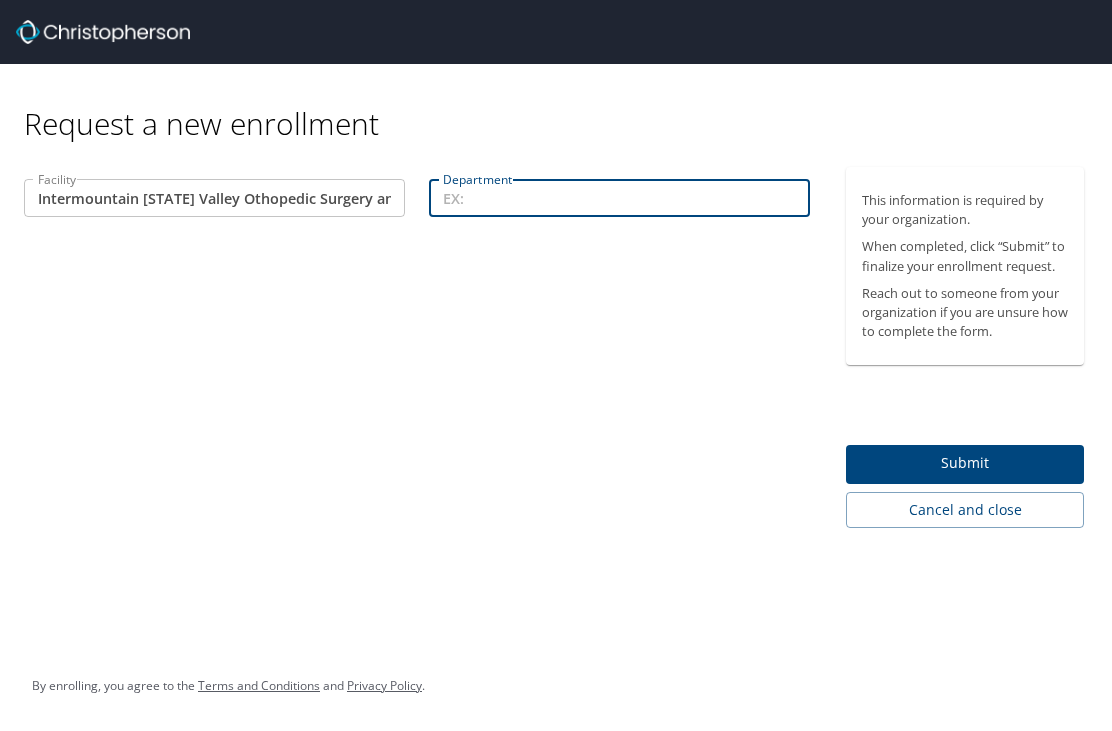 paste on "Intermountain [STATE] Valley Othopedic Surgery and Sports Medicine" 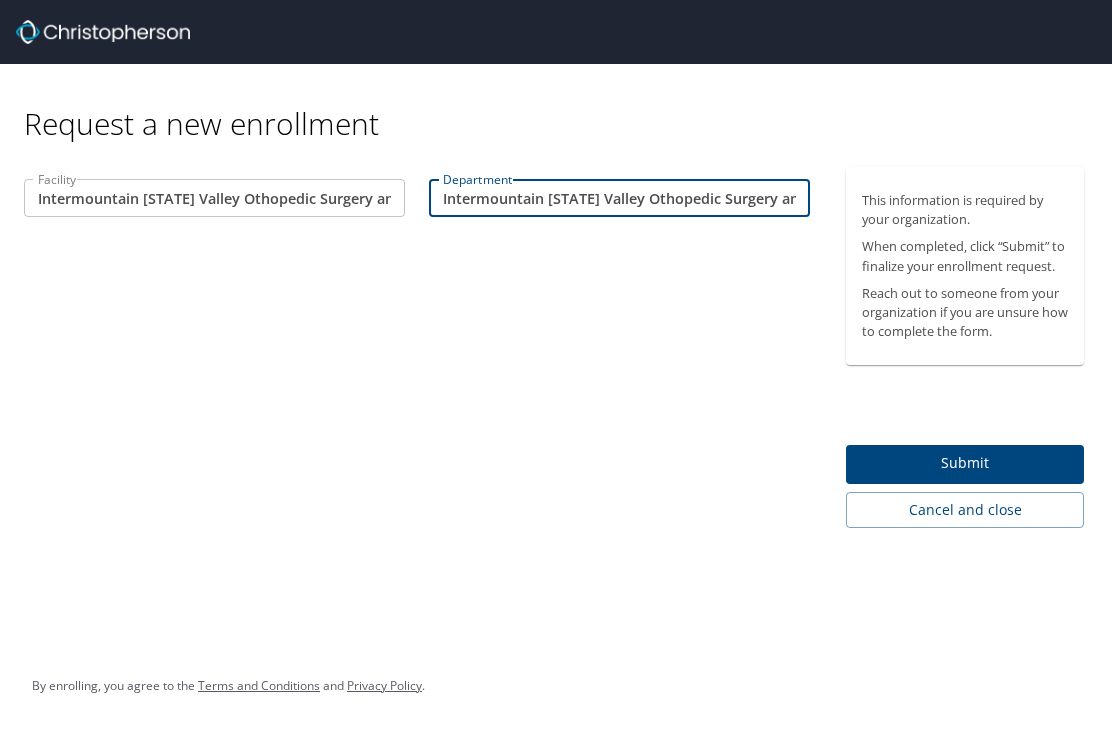 type on "Intermountain [STATE] Valley Othopedic Surgery and Sports Medicine" 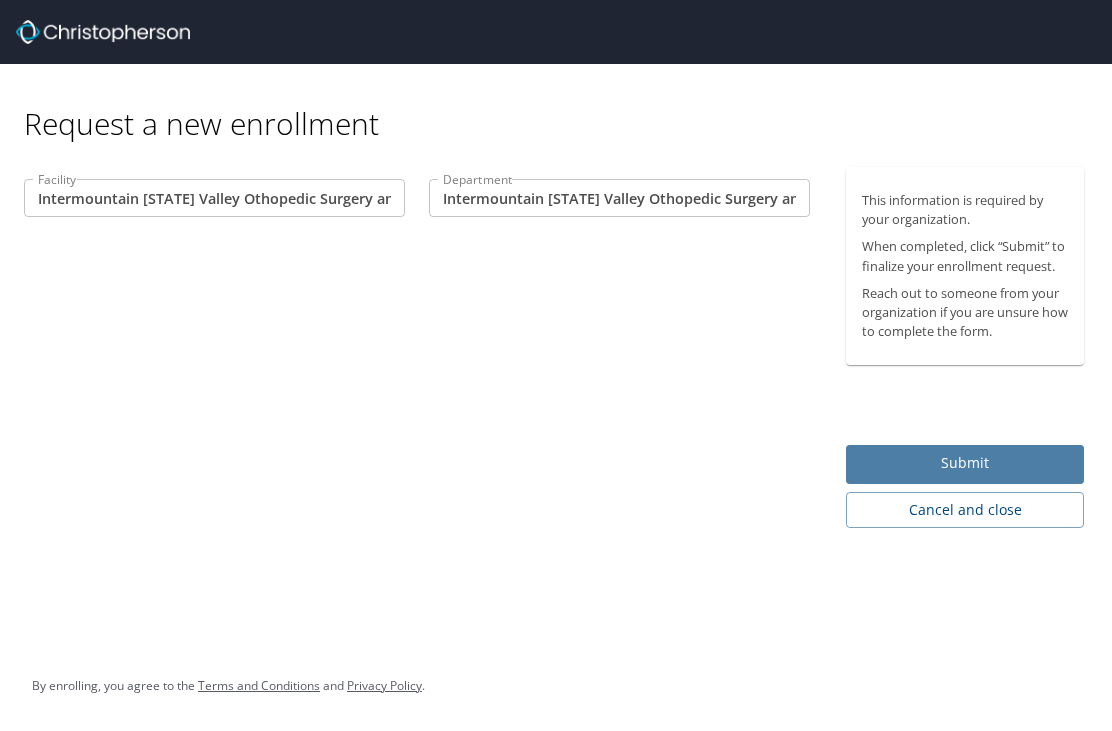 click on "Submit" at bounding box center [965, 463] 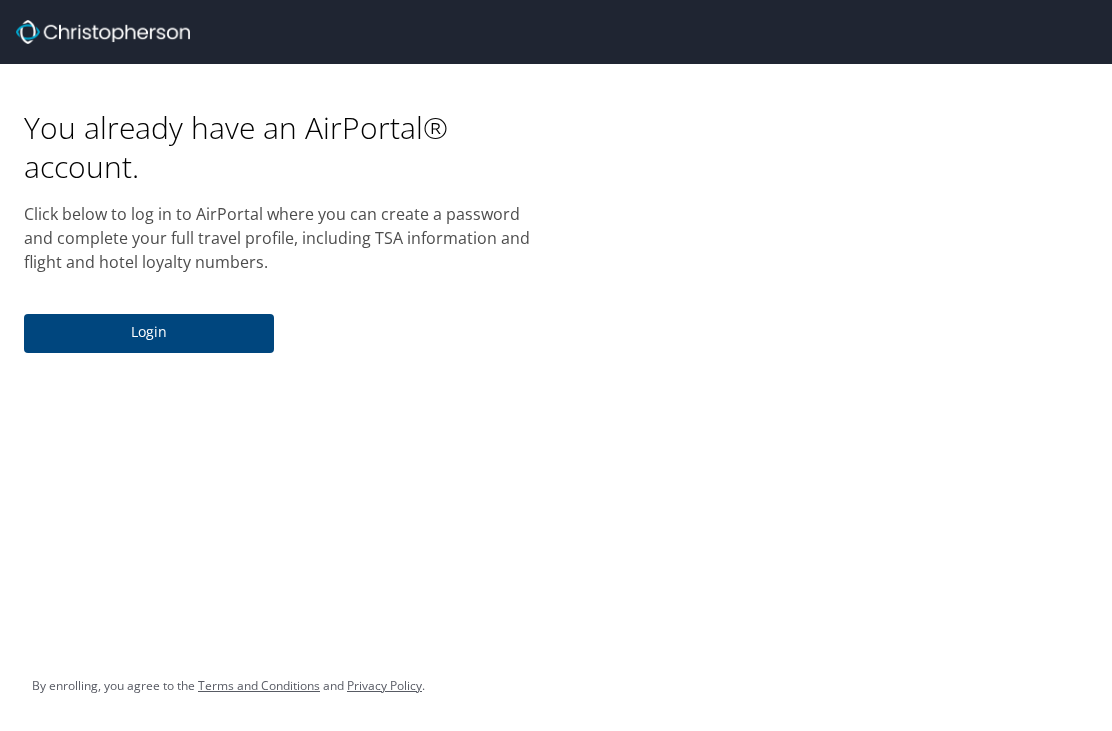 click on "Login" at bounding box center (149, 332) 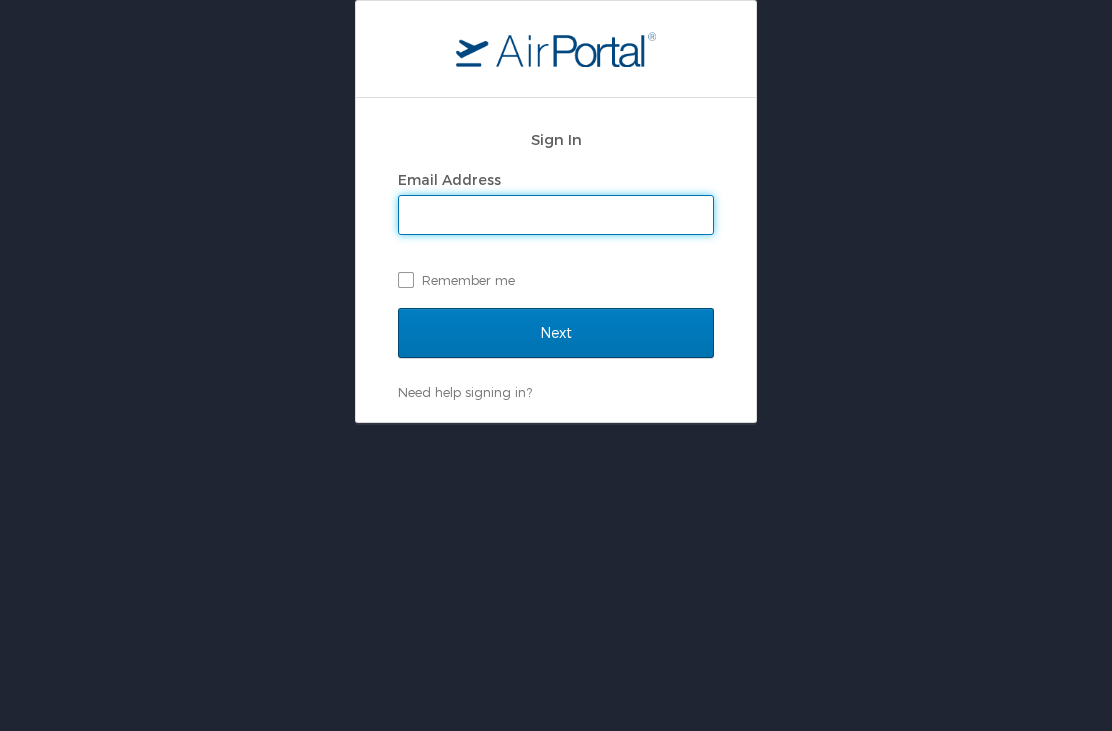 click on "Email Address" at bounding box center (556, 215) 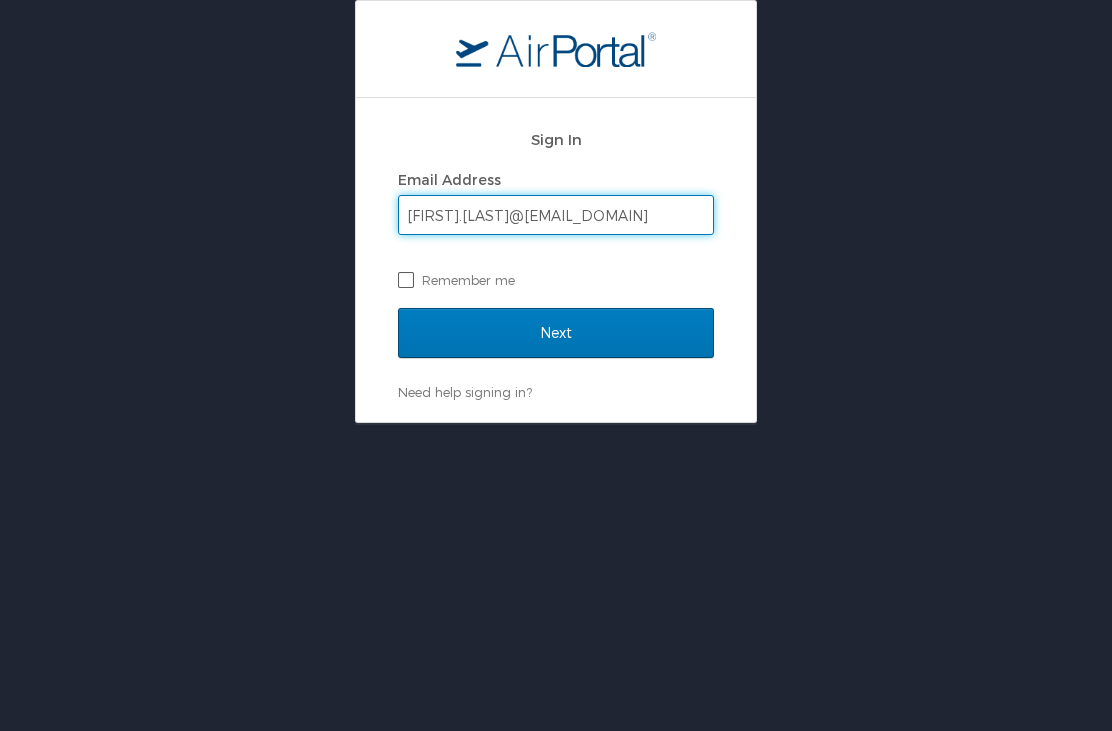 type on "[FIRST].[LAST]@[EMAIL_DOMAIN]" 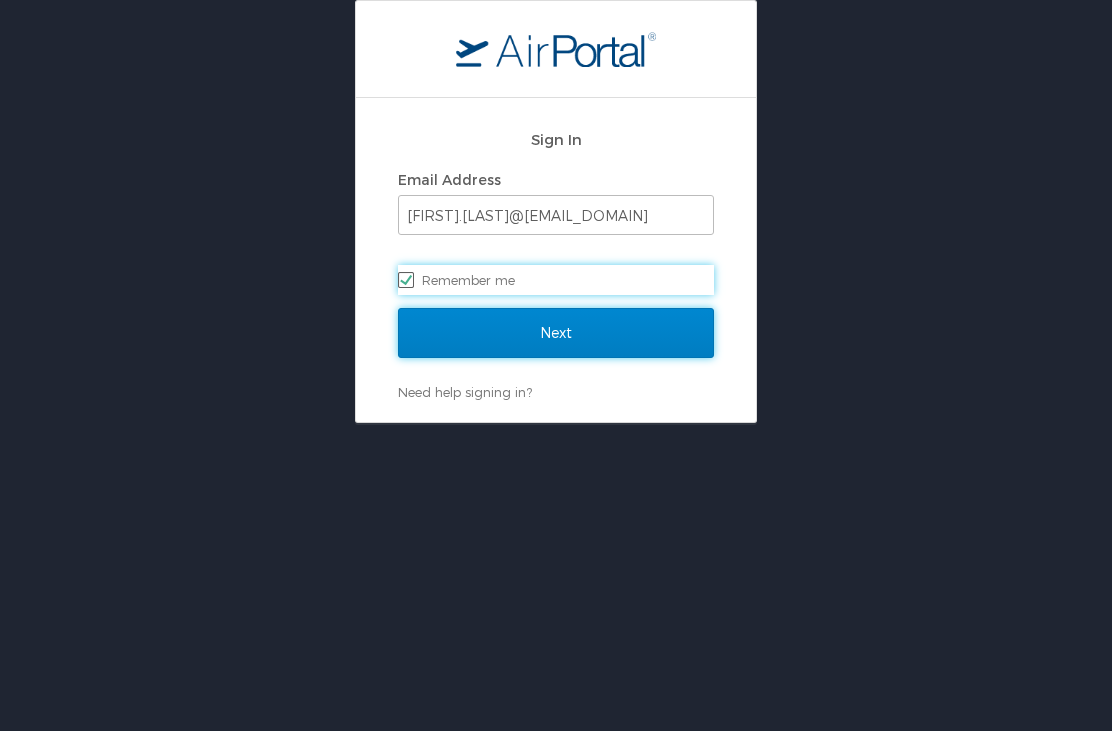 click on "Next" at bounding box center [556, 333] 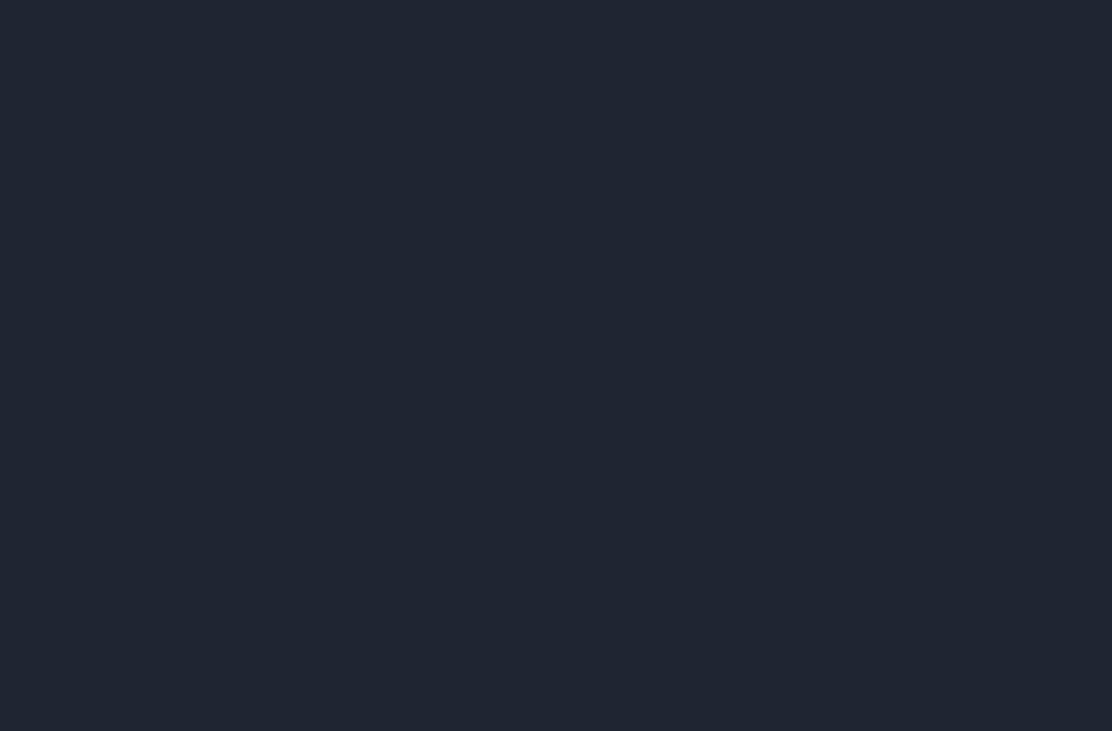 scroll, scrollTop: 0, scrollLeft: 0, axis: both 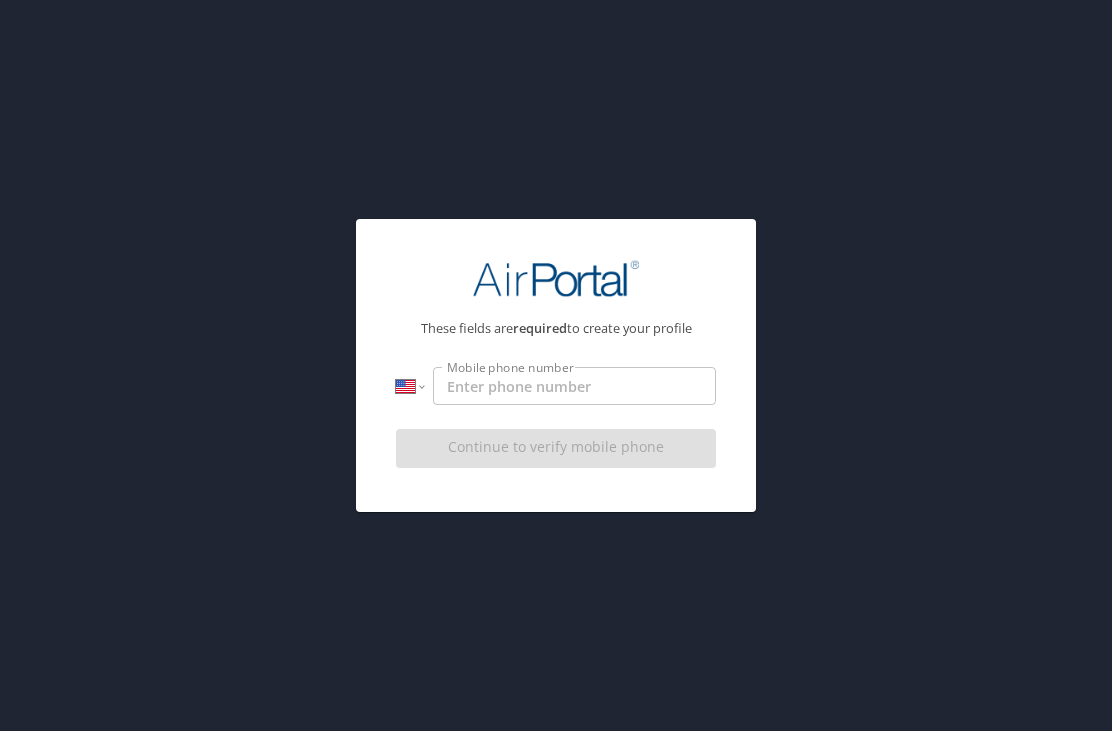 click on "Mobile phone number" at bounding box center (574, 386) 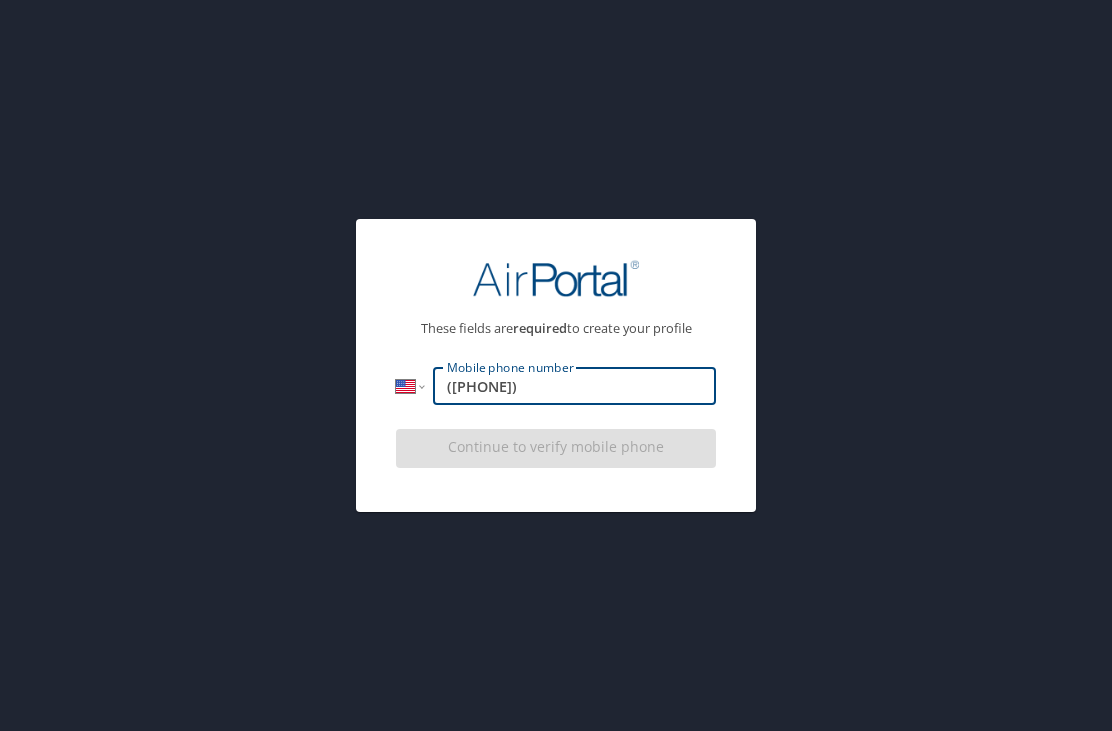 type on "([PHONE])" 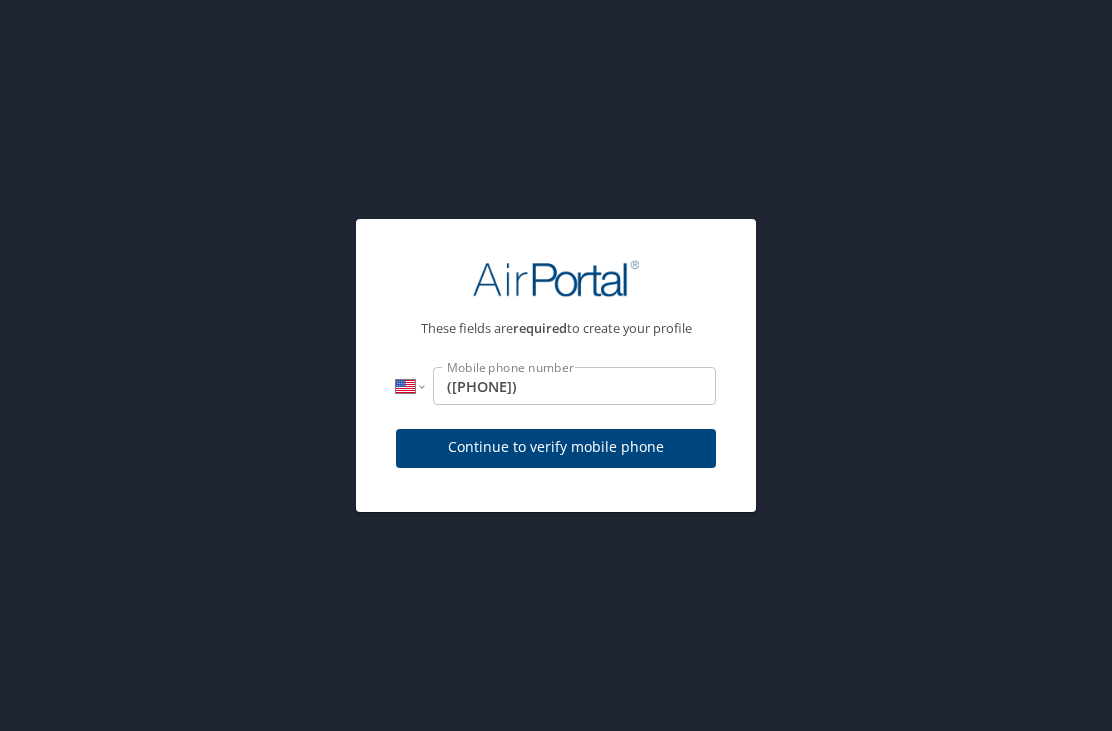 click on "Continue to verify mobile phone" at bounding box center [556, 447] 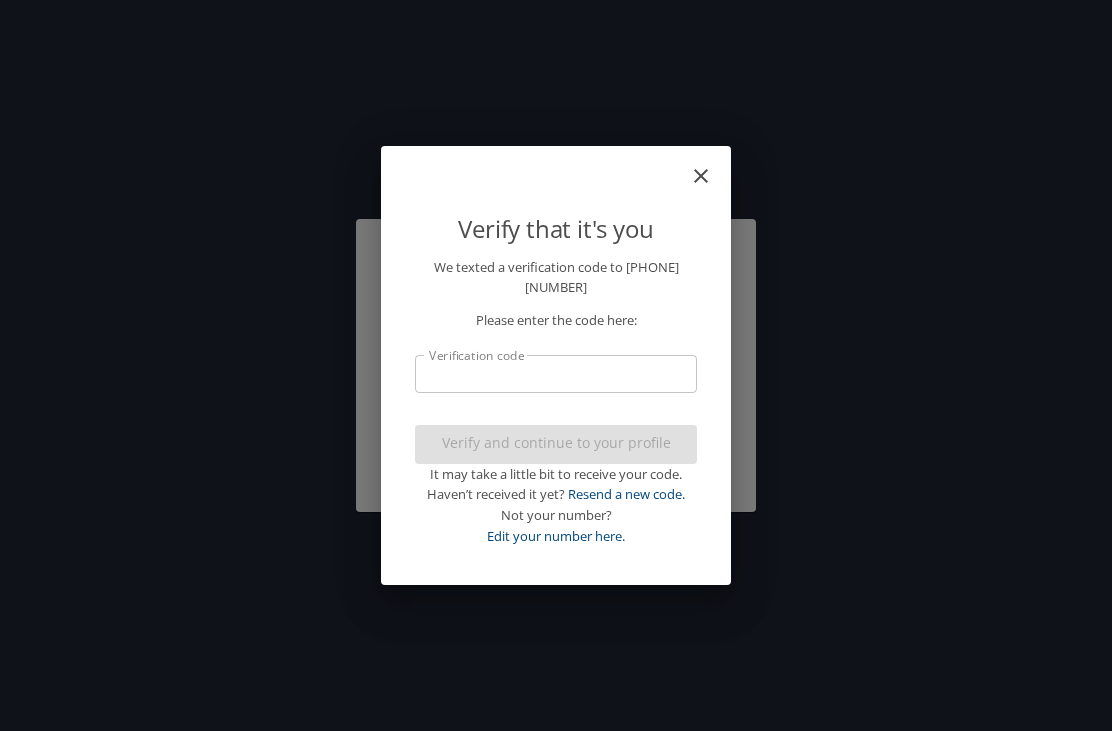click on "Verification code" at bounding box center [556, 374] 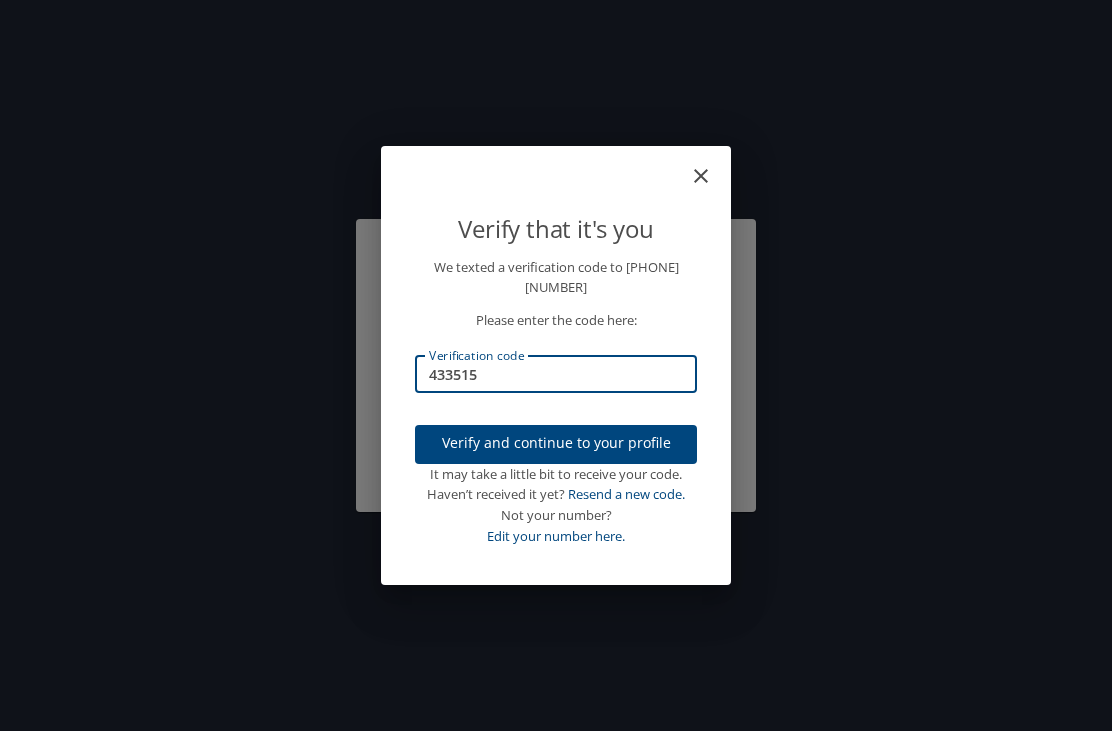 type on "433515" 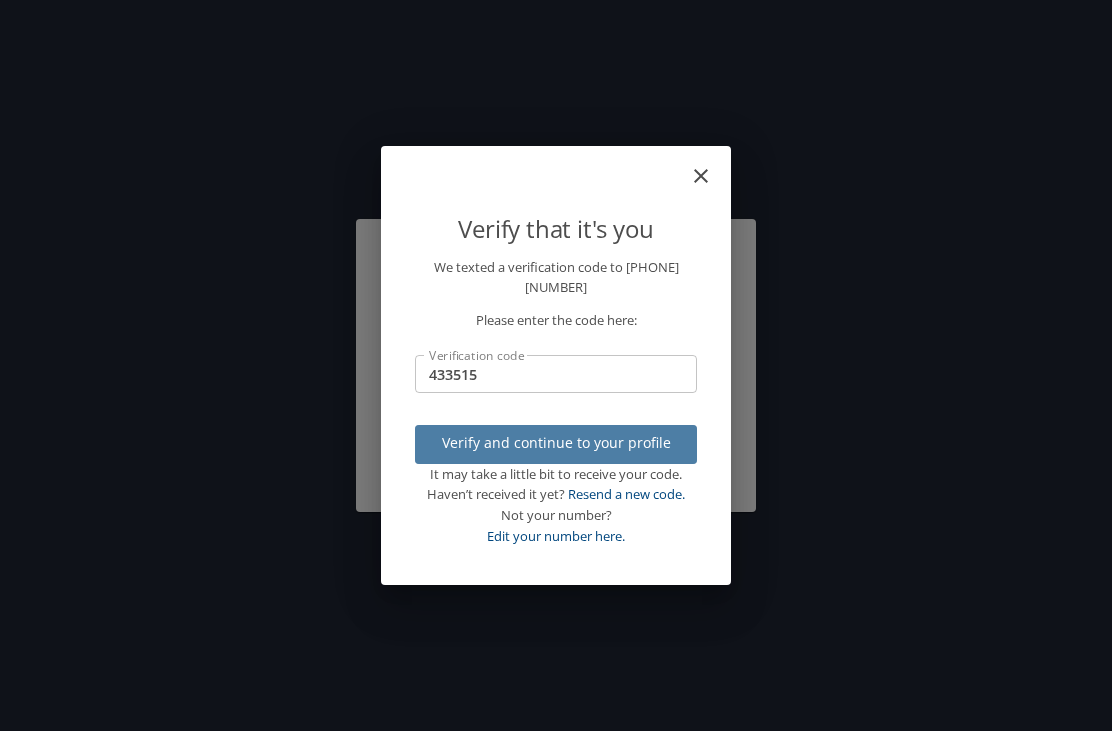 click on "Verify and continue to your profile" at bounding box center (556, 443) 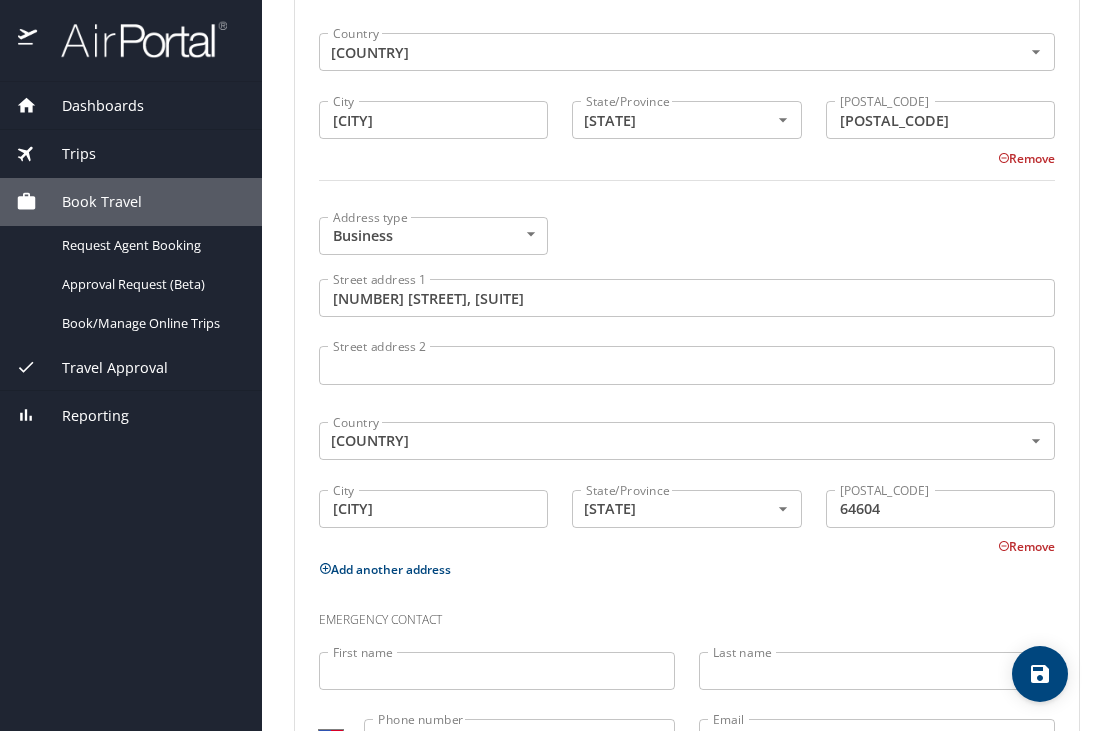 scroll, scrollTop: 875, scrollLeft: 0, axis: vertical 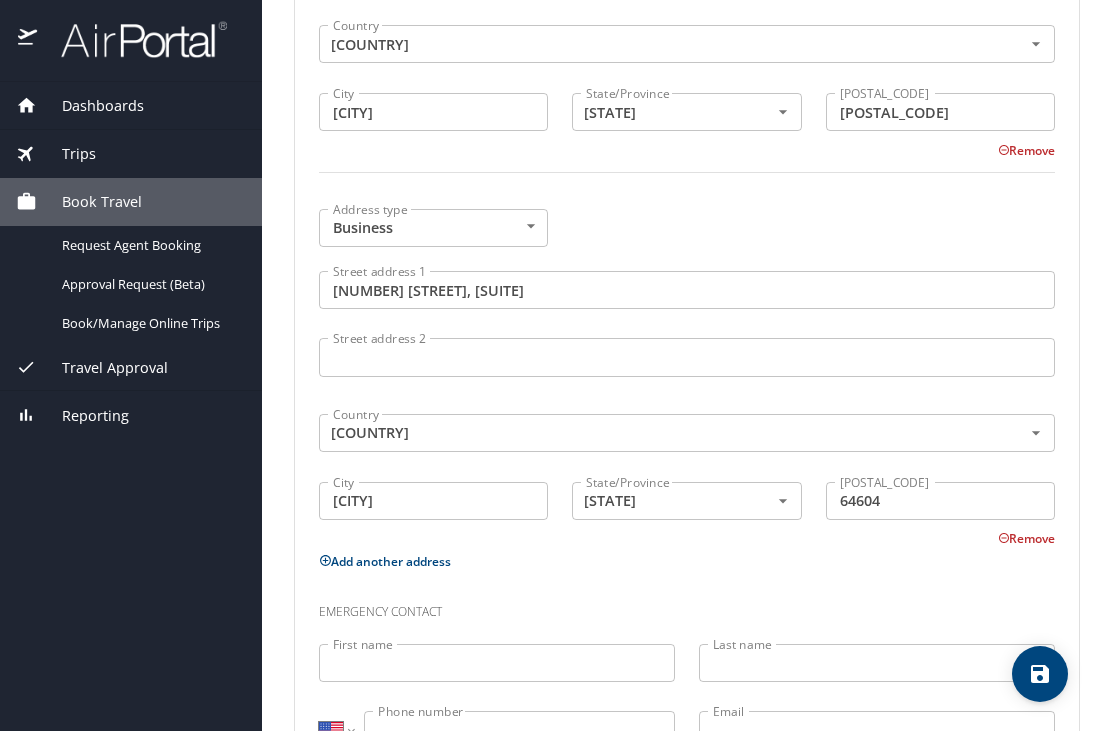 click on "First name" at bounding box center (497, 663) 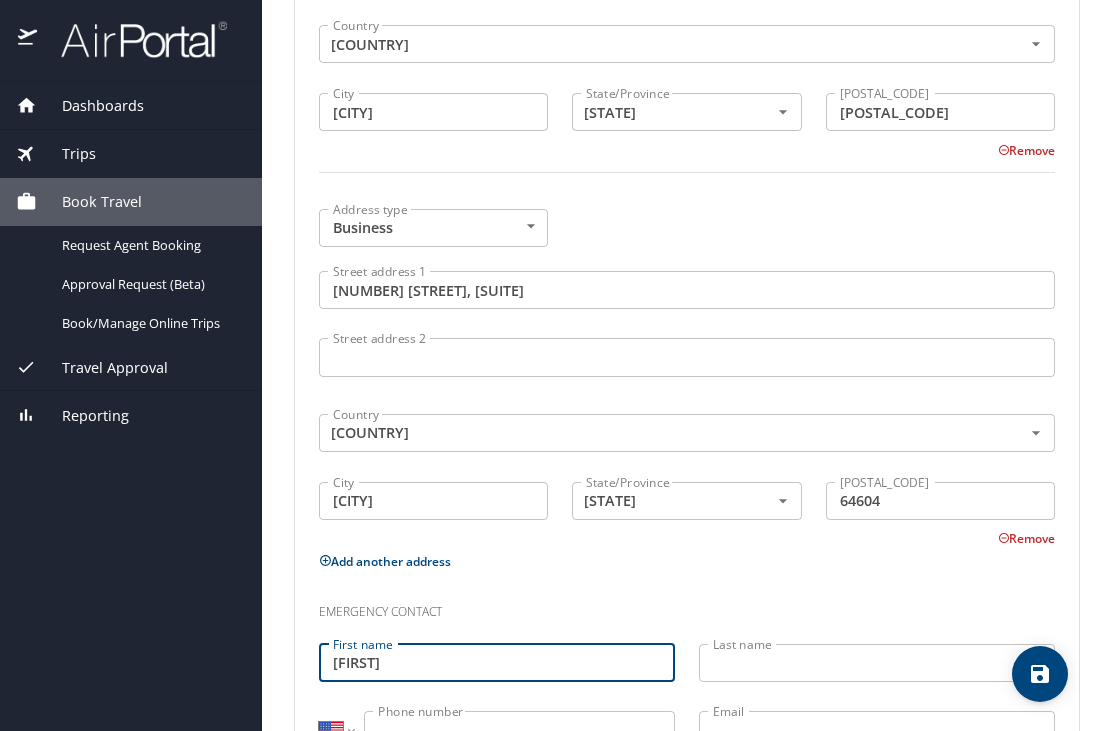 type on "[FIRST]" 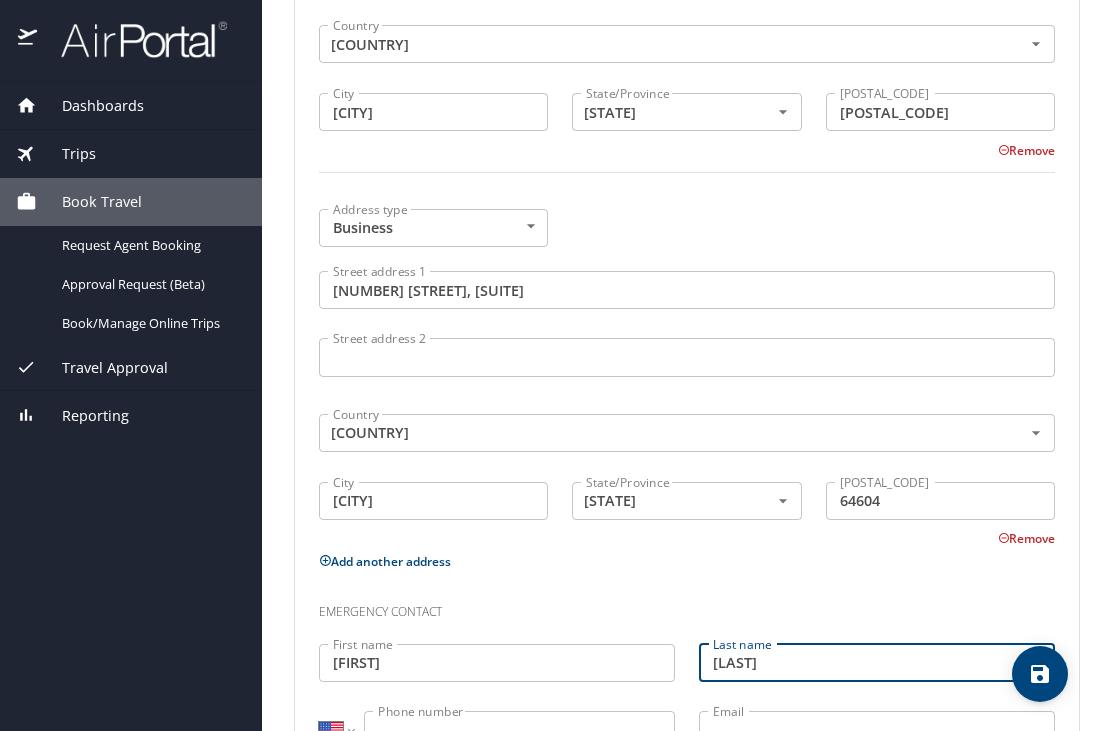 type on "[LAST]" 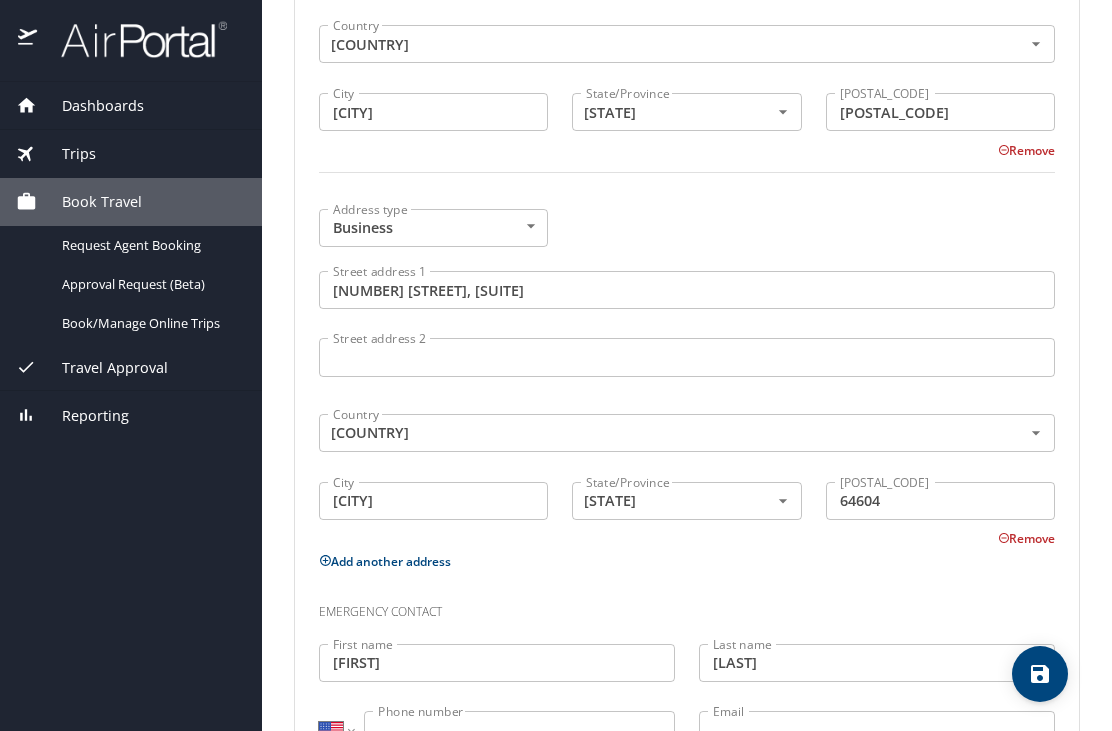 click on "Phone number" at bounding box center [519, 730] 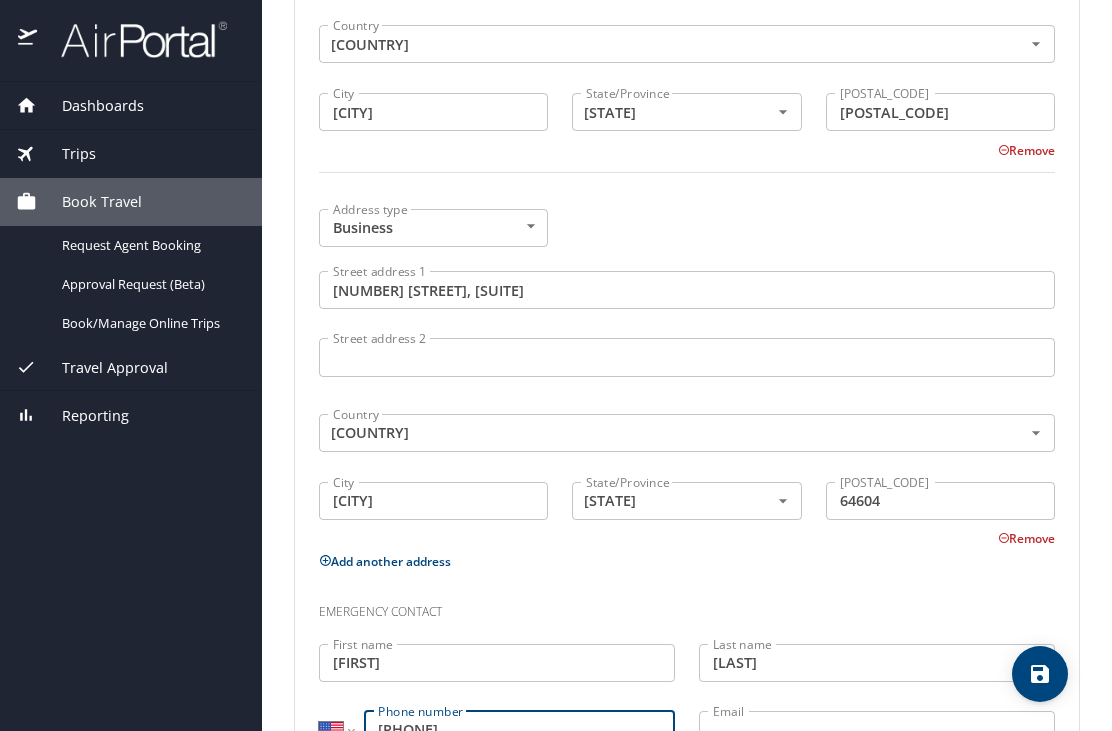 type on "[PHONE]" 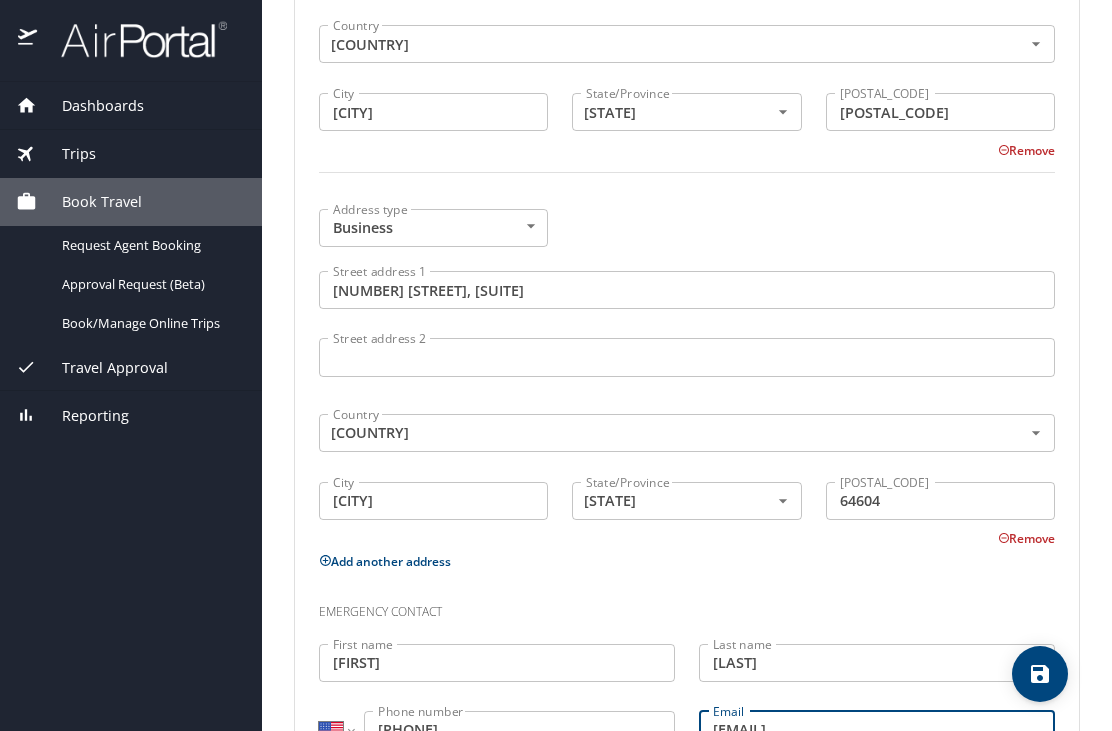 type on "[EMAIL]" 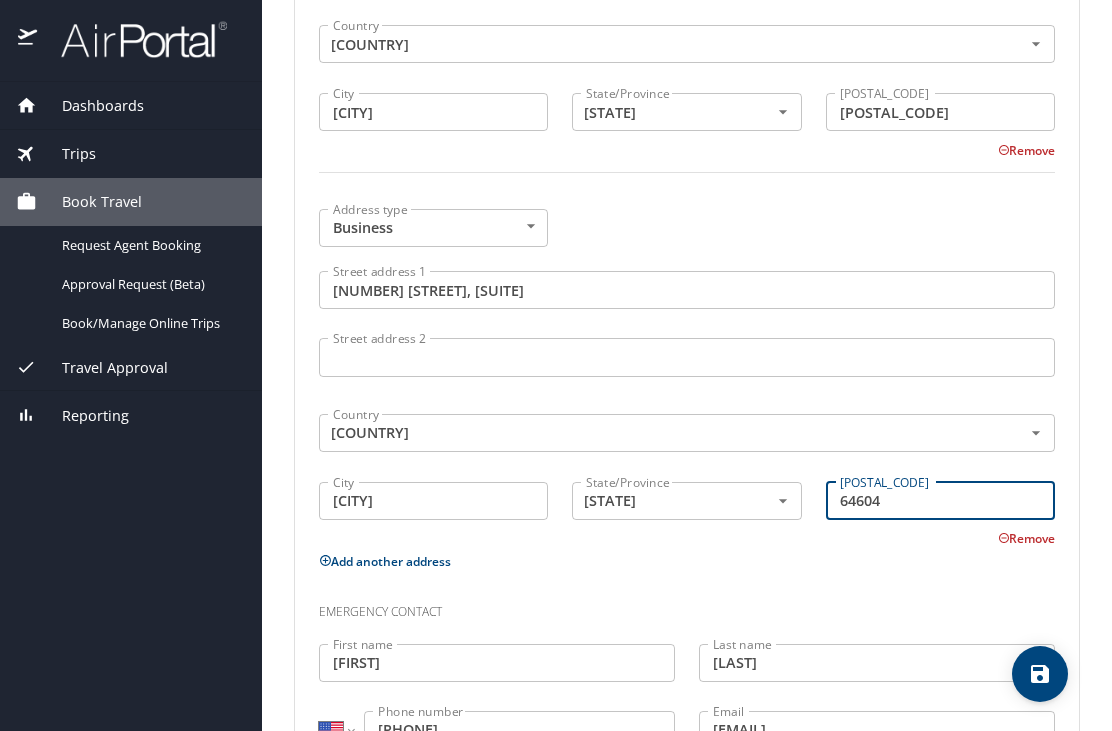 click on "64604" at bounding box center [940, 501] 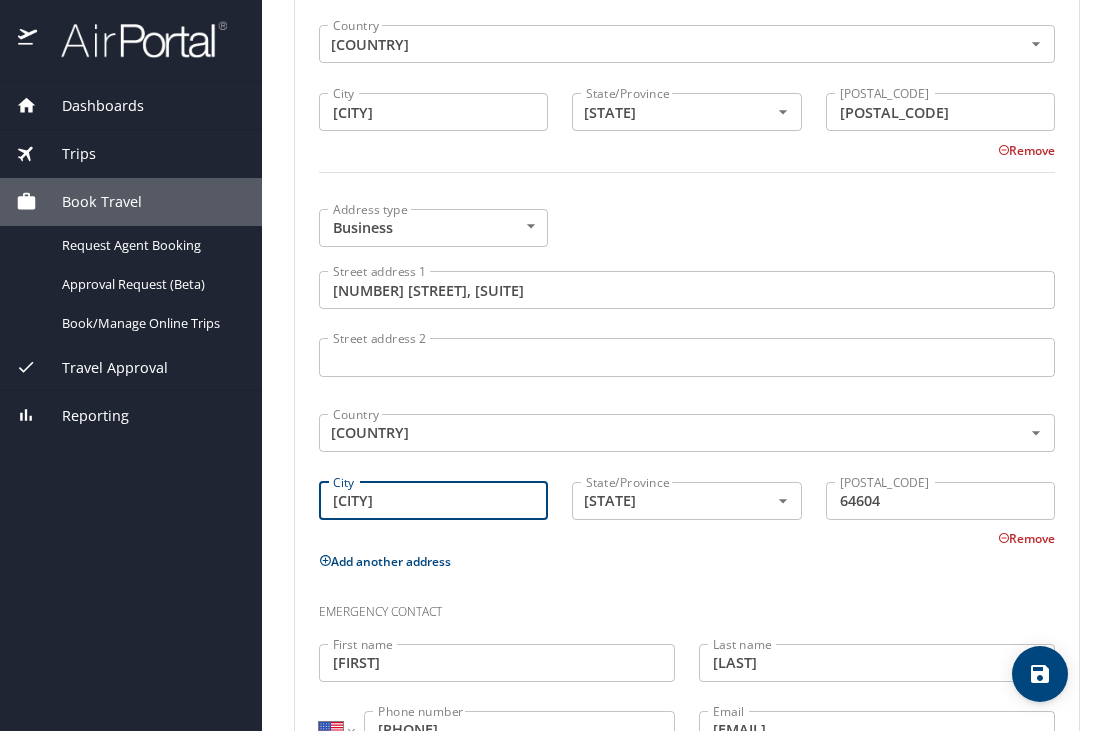 drag, startPoint x: 363, startPoint y: 439, endPoint x: 321, endPoint y: 435, distance: 42.190044 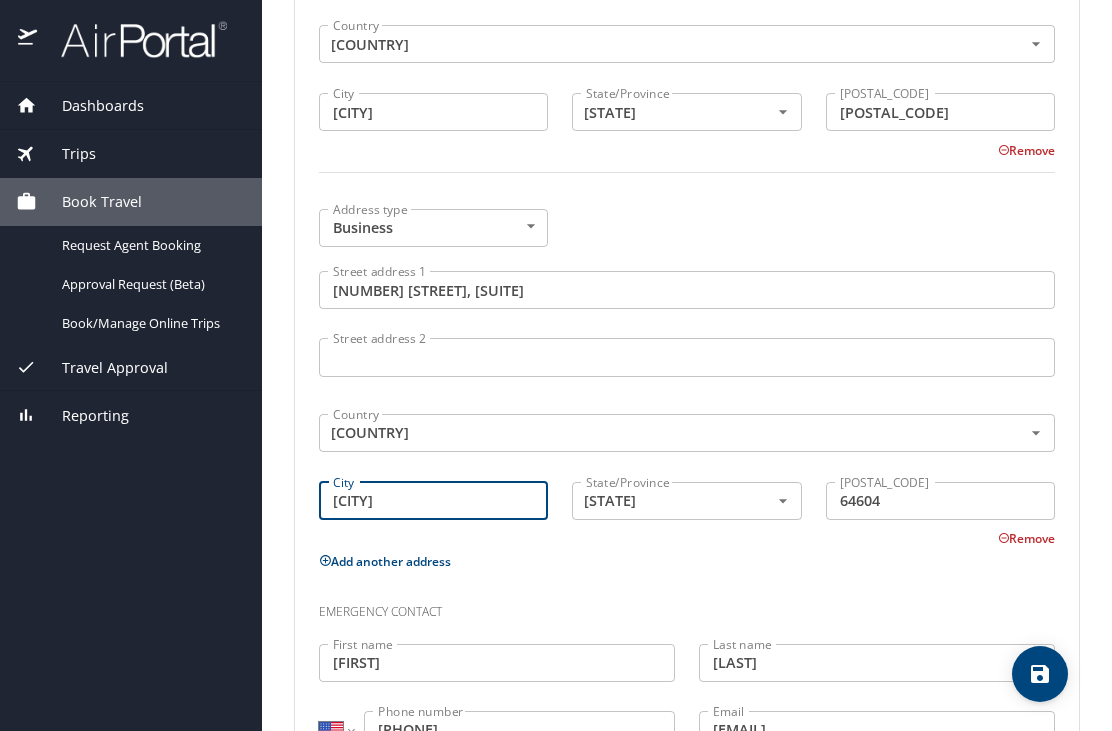 type on "[CITY]" 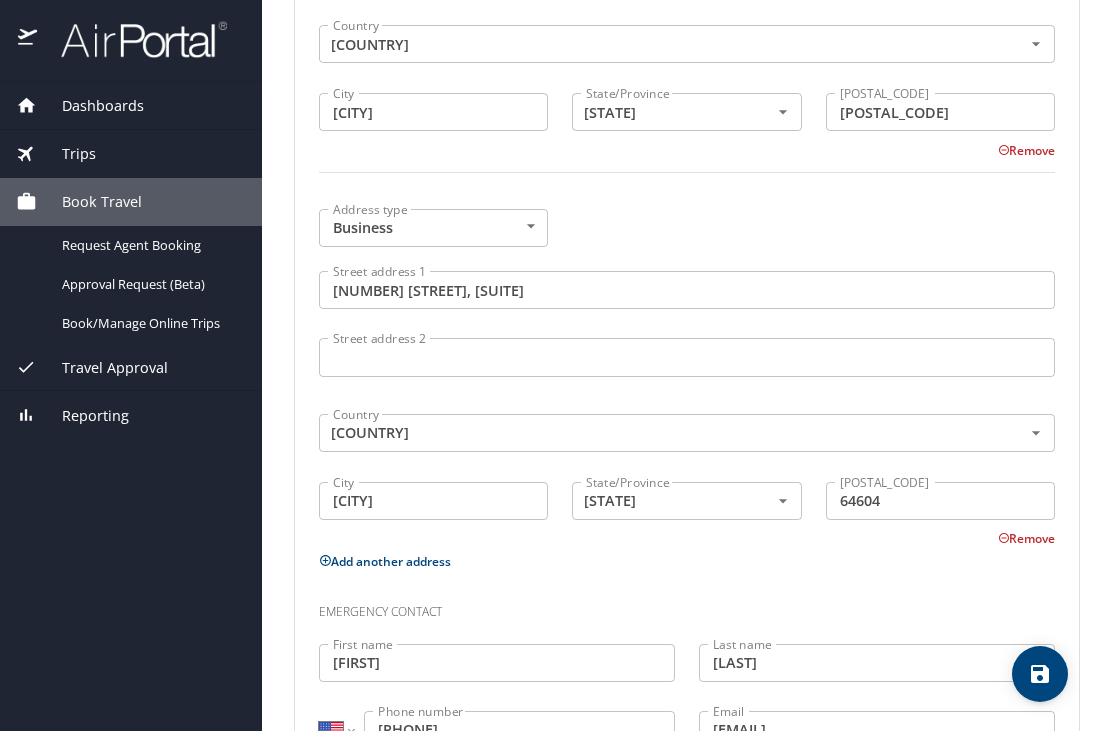 click on "Remove" at bounding box center [675, 537] 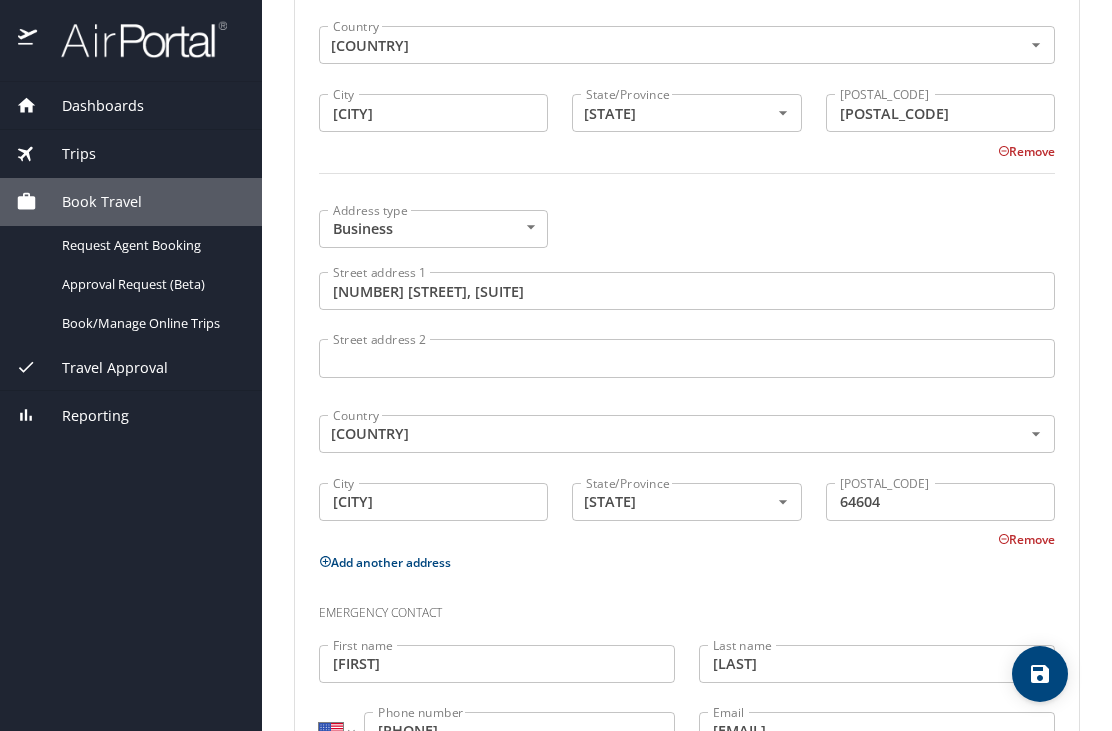 scroll, scrollTop: 875, scrollLeft: 0, axis: vertical 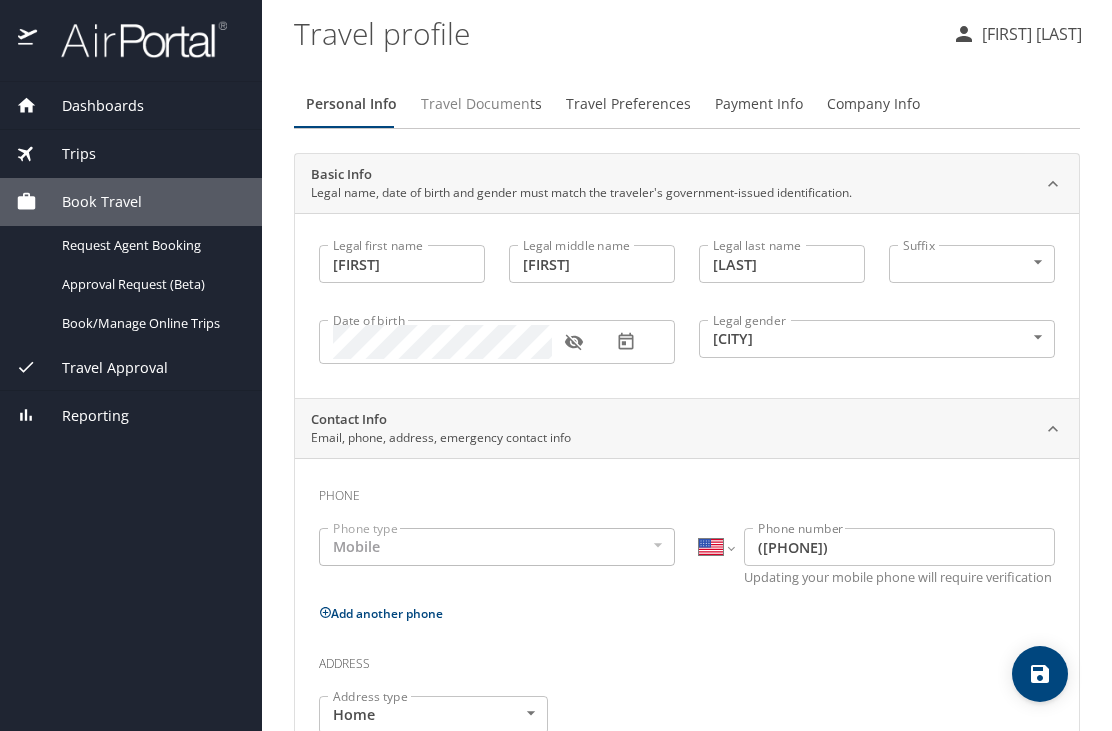 click on "Travel Documents" at bounding box center [481, 104] 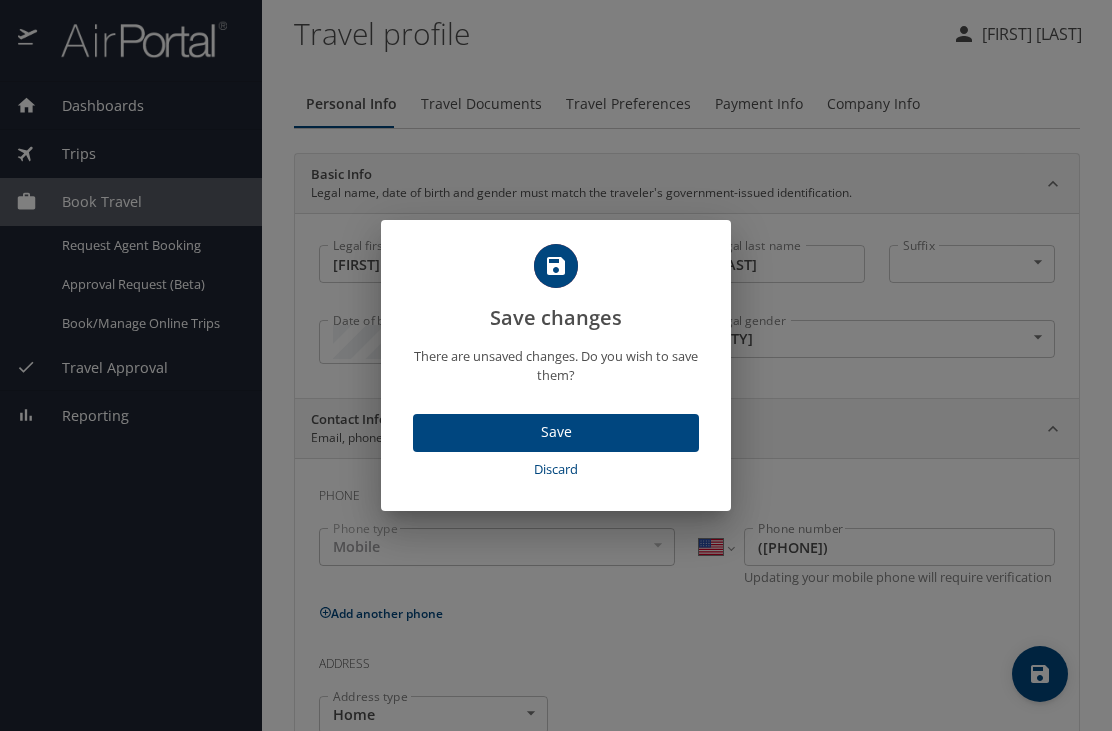 click on "Save" at bounding box center [556, 432] 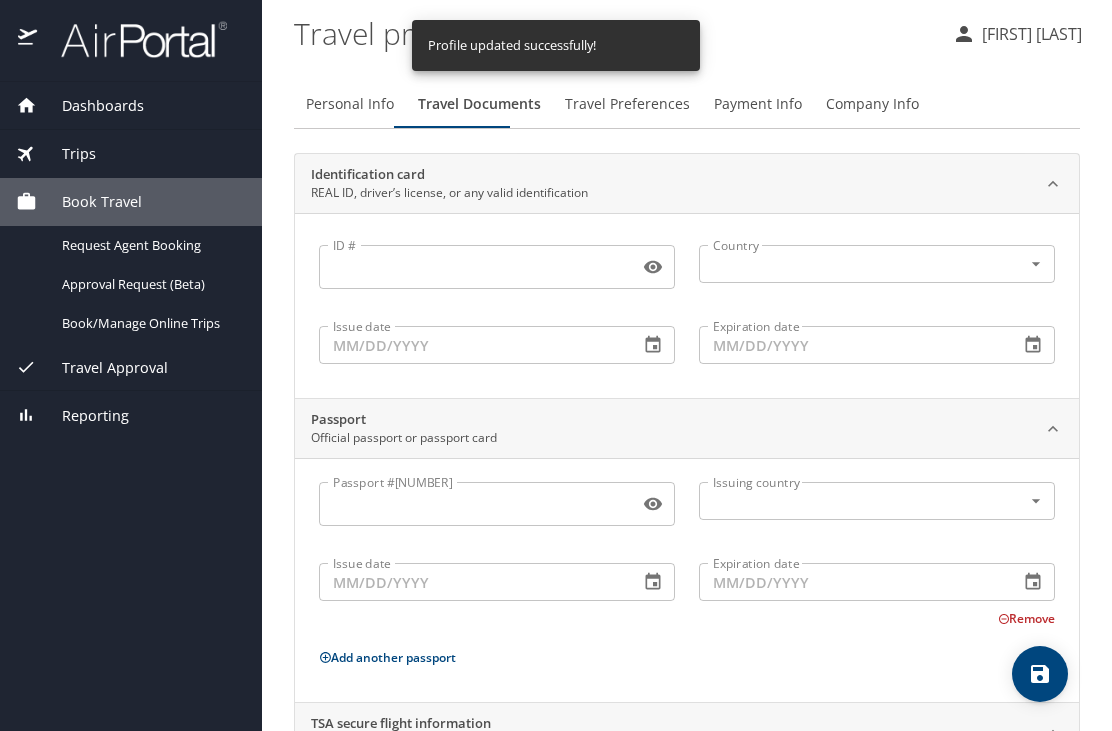 click on "Travel Preferences" at bounding box center [627, 104] 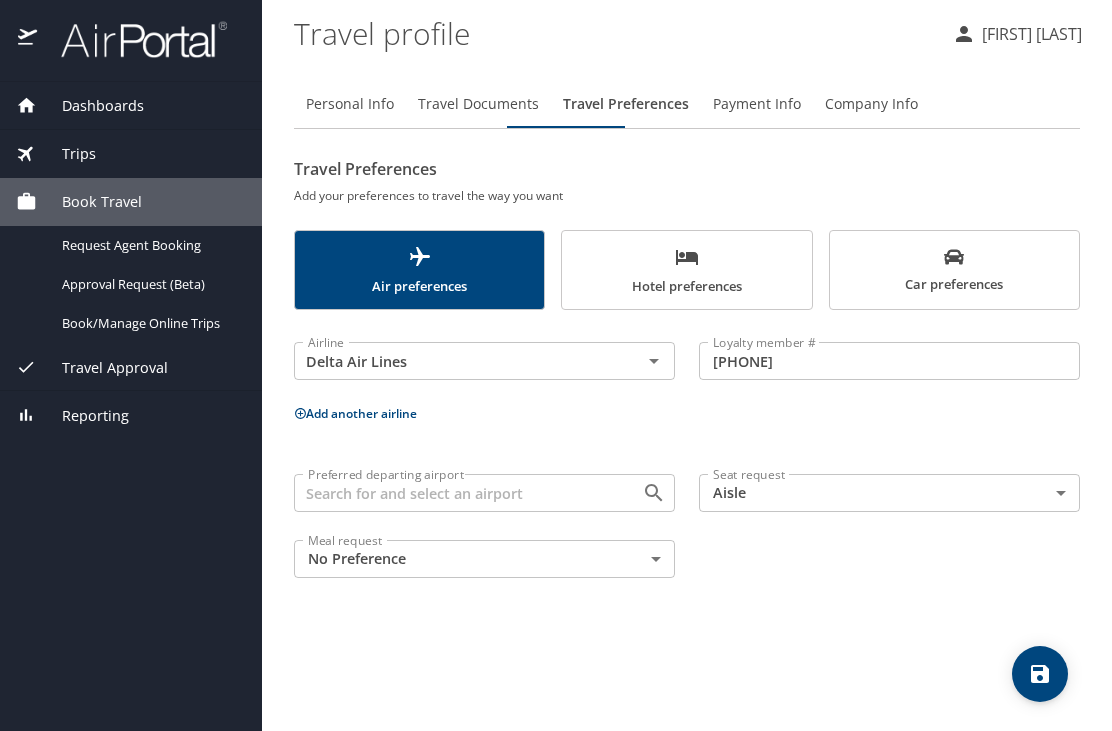 click at bounding box center [653, 492] 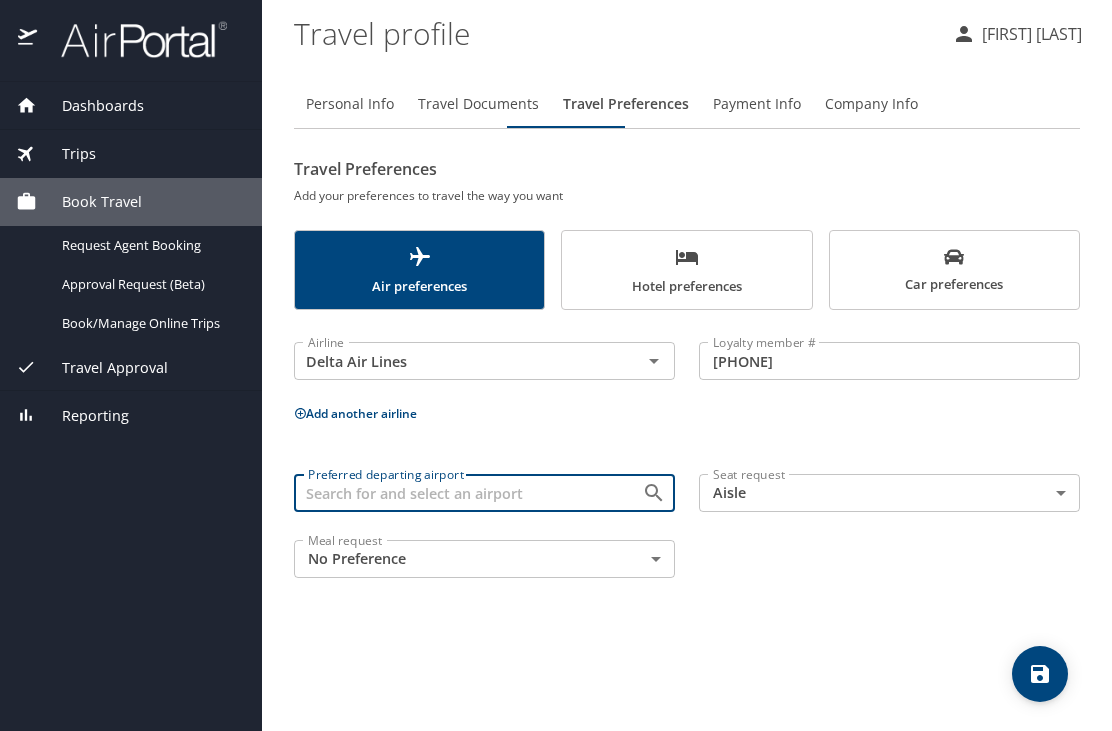 click on "Preferred departing airport" at bounding box center (455, 493) 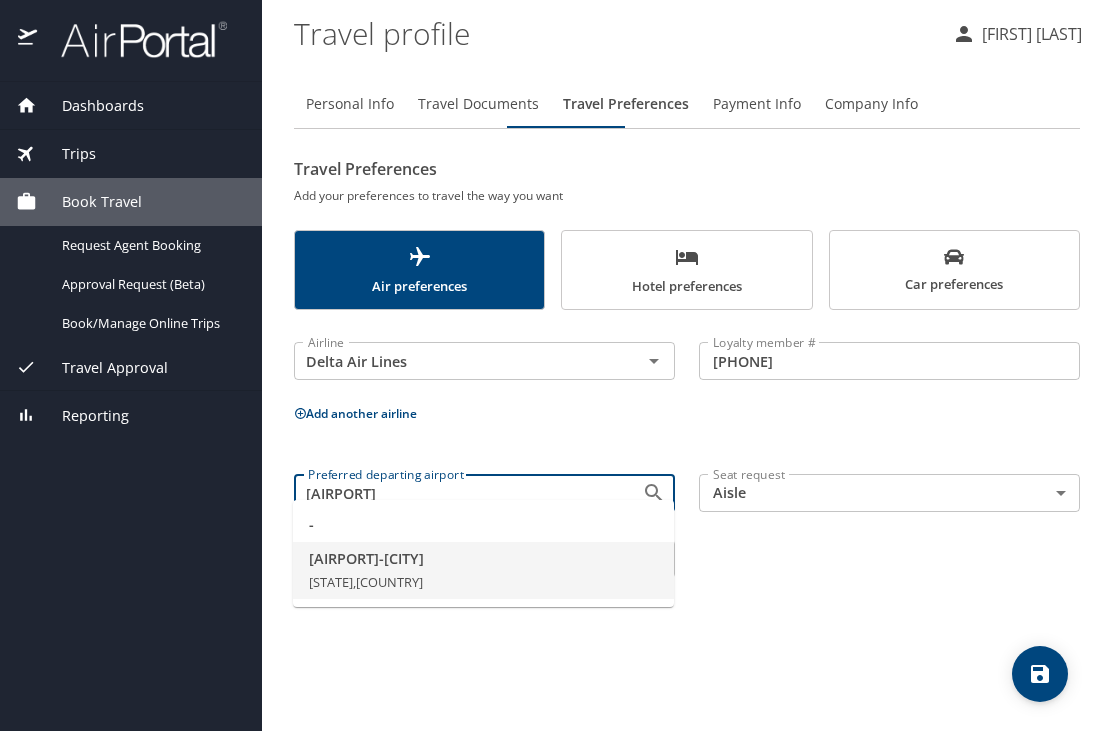 click on "[CITY] - [CITY]" at bounding box center [483, 559] 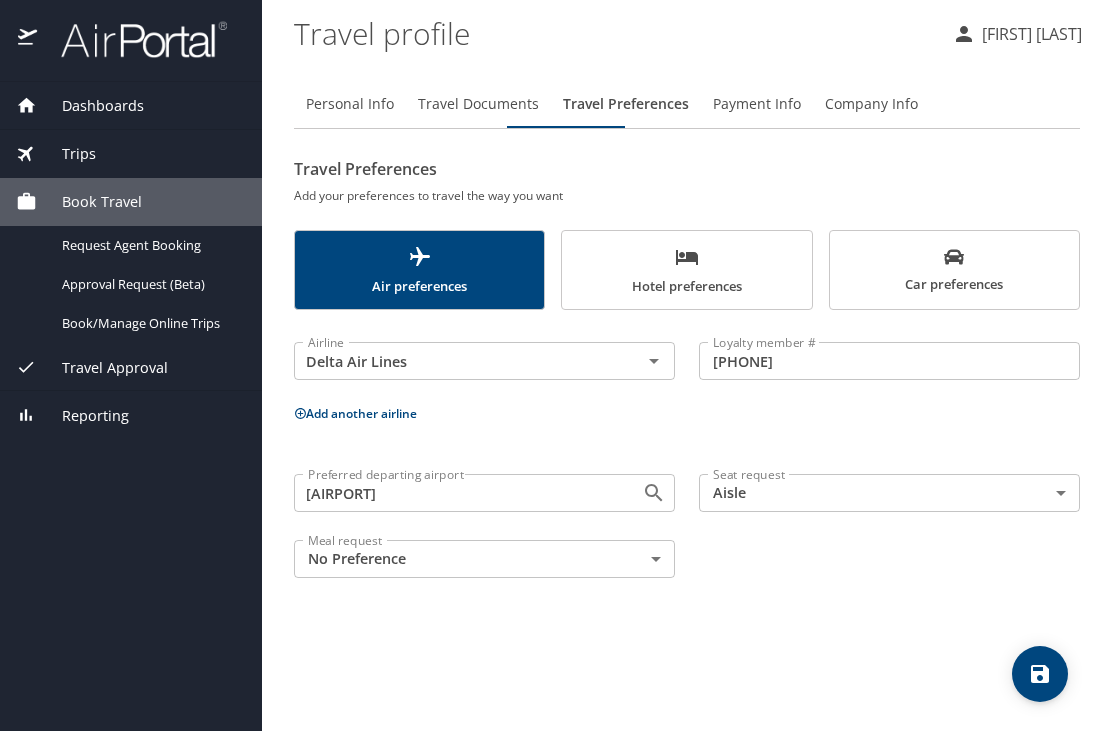 click on "Airline   Loyalty member # [NUMBER] Loyalty member #  Add another airline Preferred departing airport [AIRPORT] Preferred departing airport   Seat request Aisle Aisle Seat request   Meal request No Preference NotApplicable Meal request" at bounding box center (687, 397) 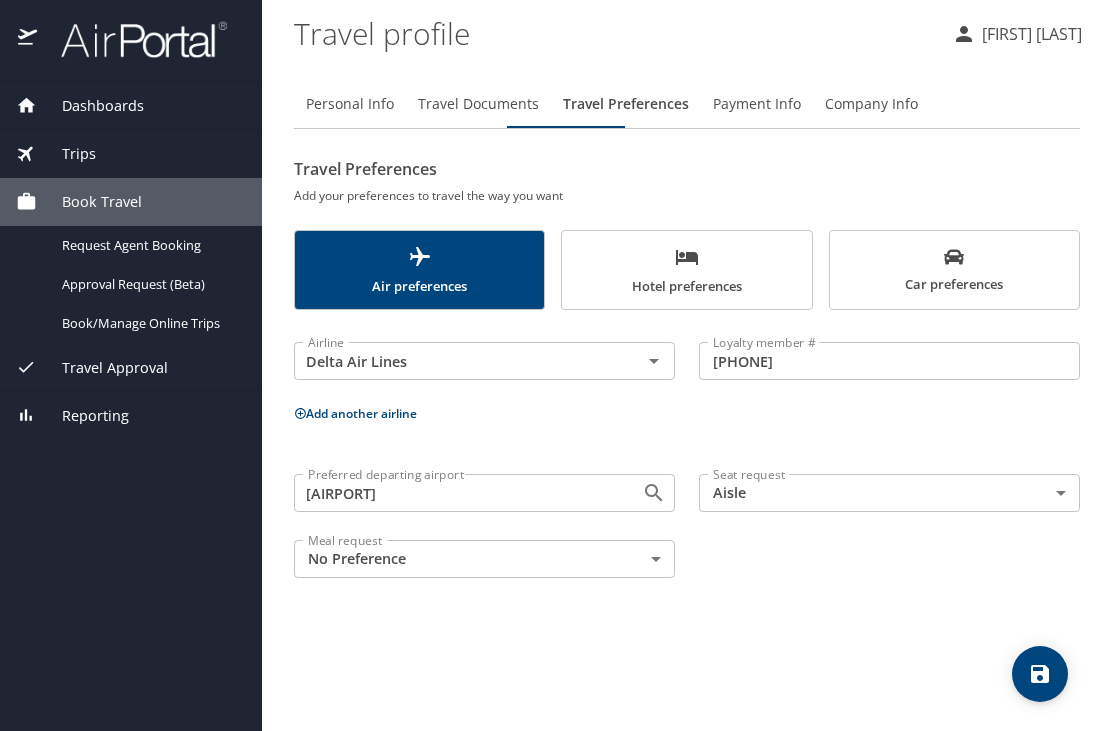 click on "Payment Info" at bounding box center (757, 104) 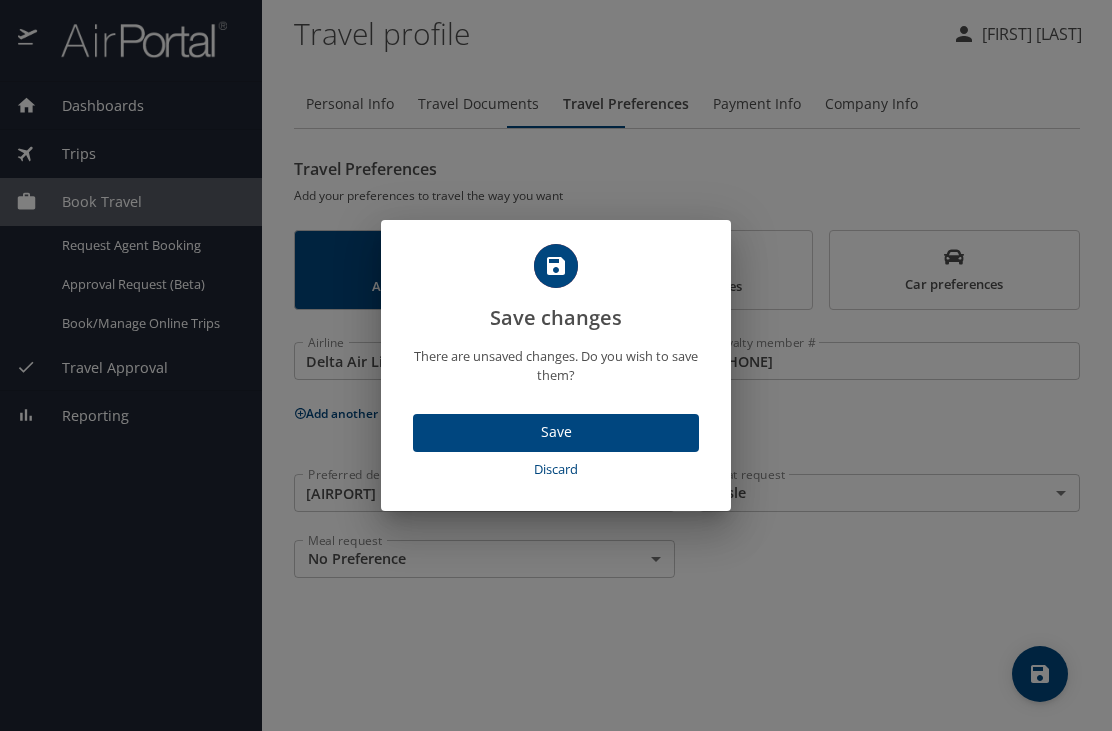 click on "Save" at bounding box center [556, 433] 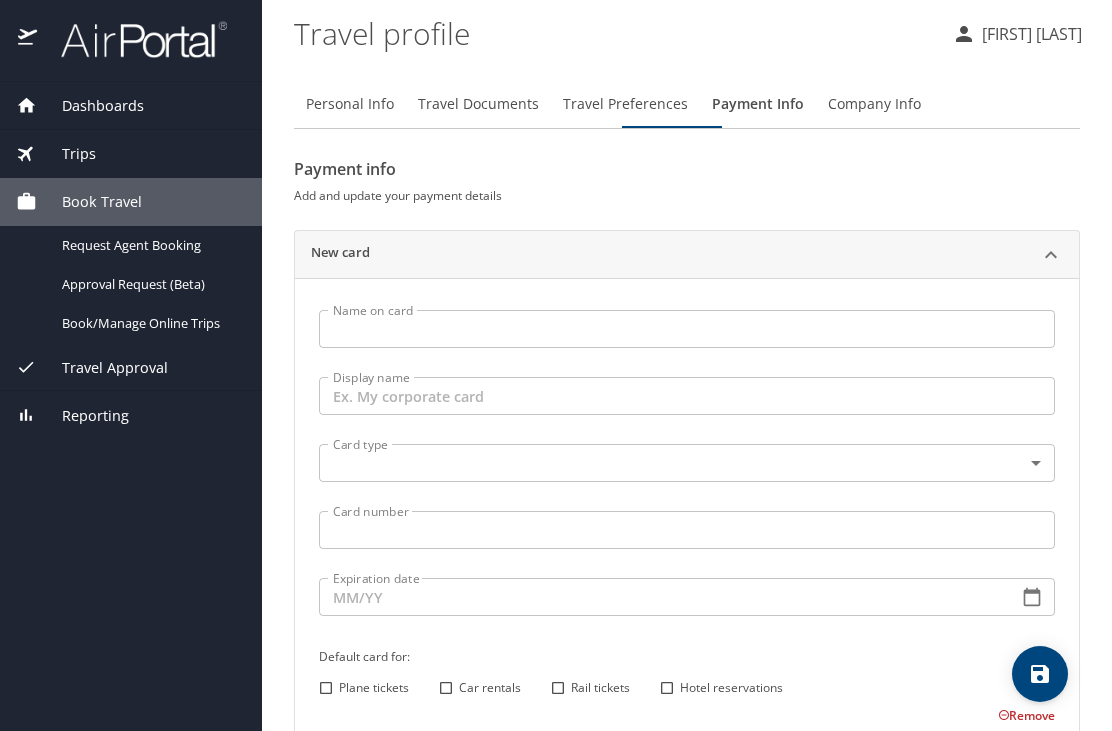 click on "Company Info" at bounding box center [874, 104] 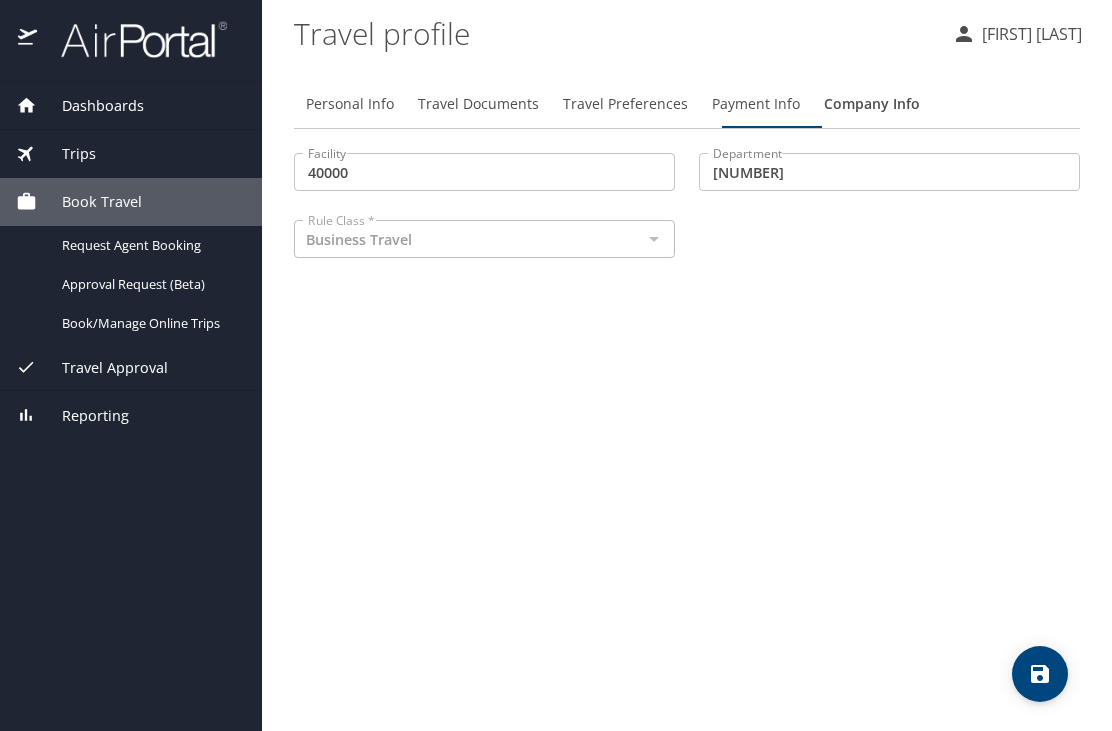 click on "Trips" at bounding box center [66, 154] 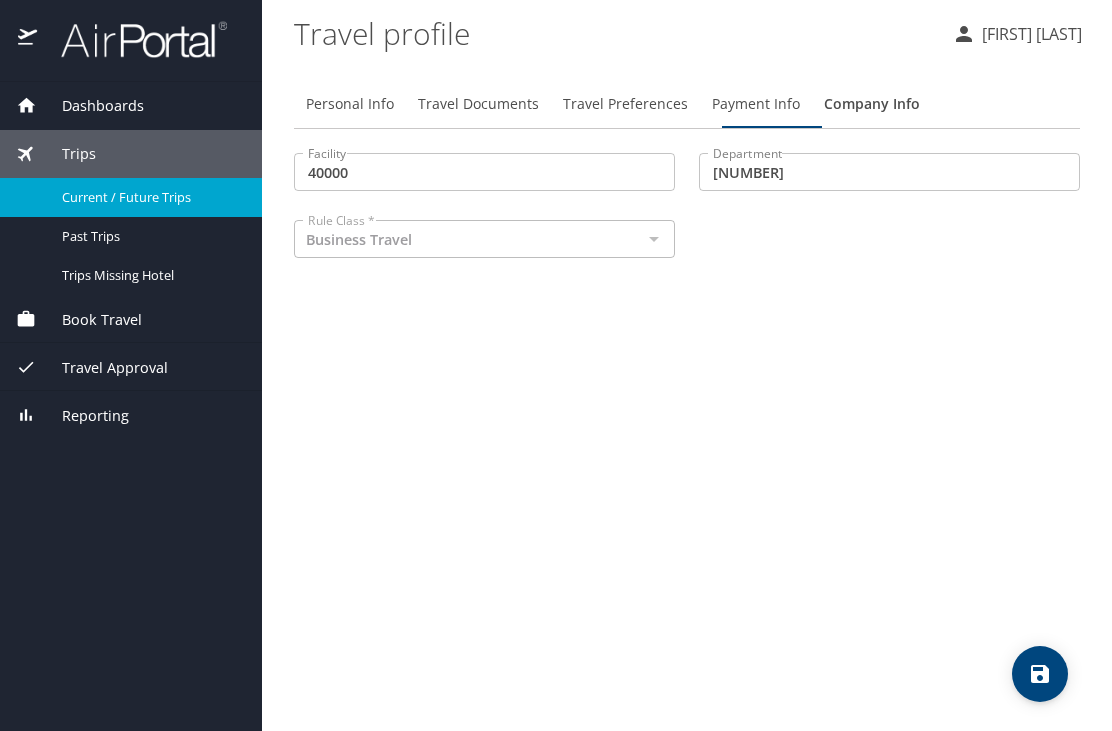 click on "Current / Future Trips" at bounding box center [150, 197] 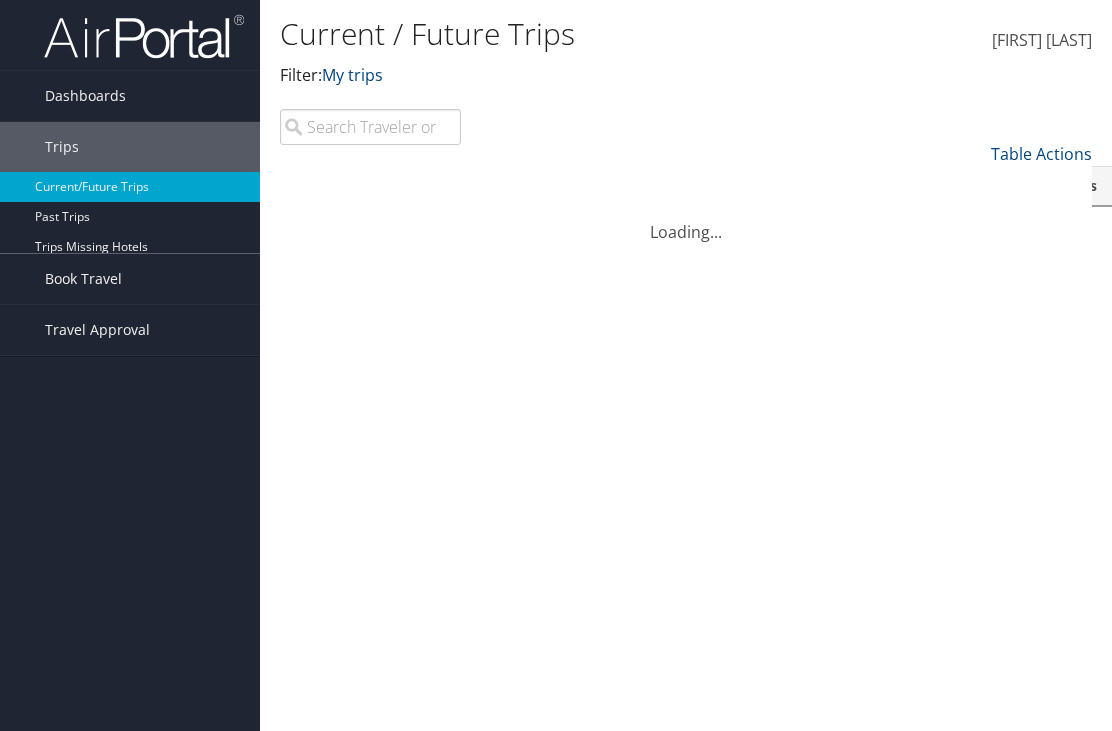 scroll, scrollTop: 0, scrollLeft: 0, axis: both 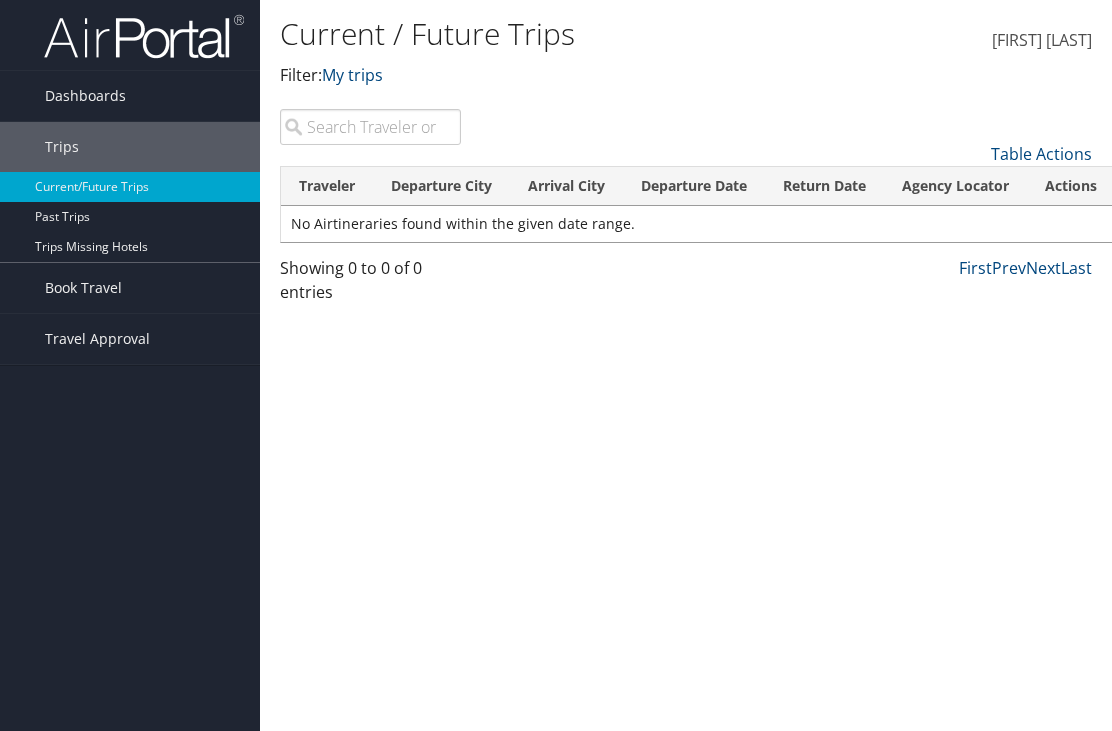 click on "Traveler" at bounding box center (327, 186) 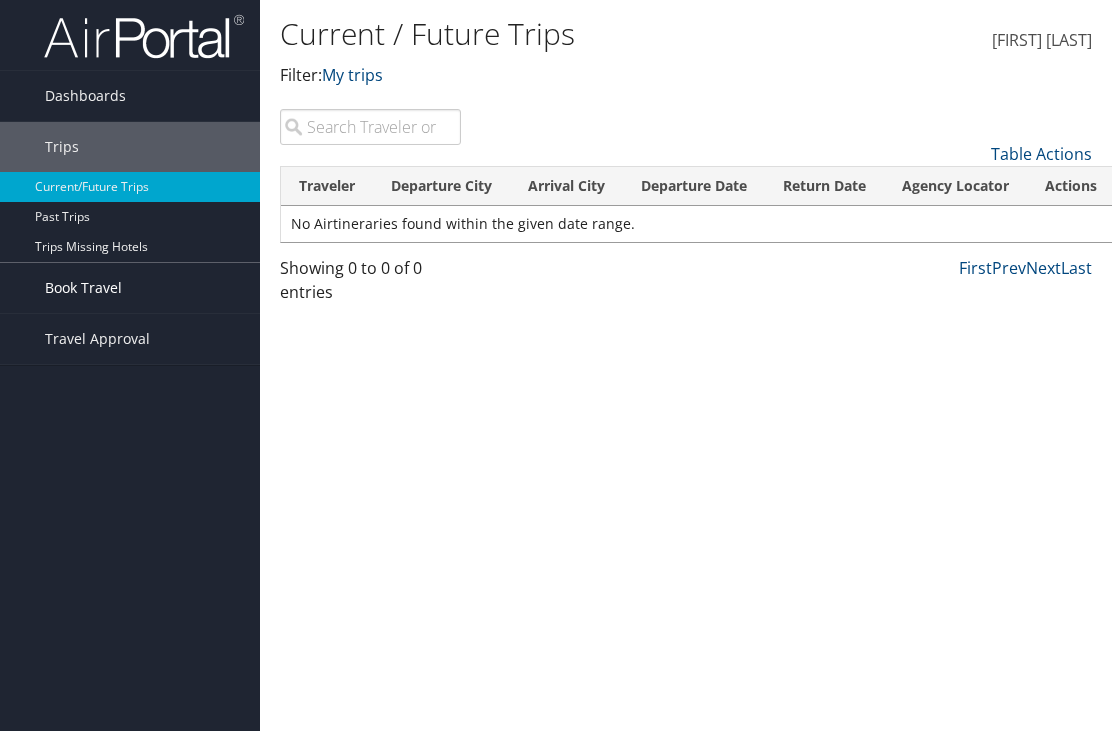 click on "Book Travel" at bounding box center [83, 288] 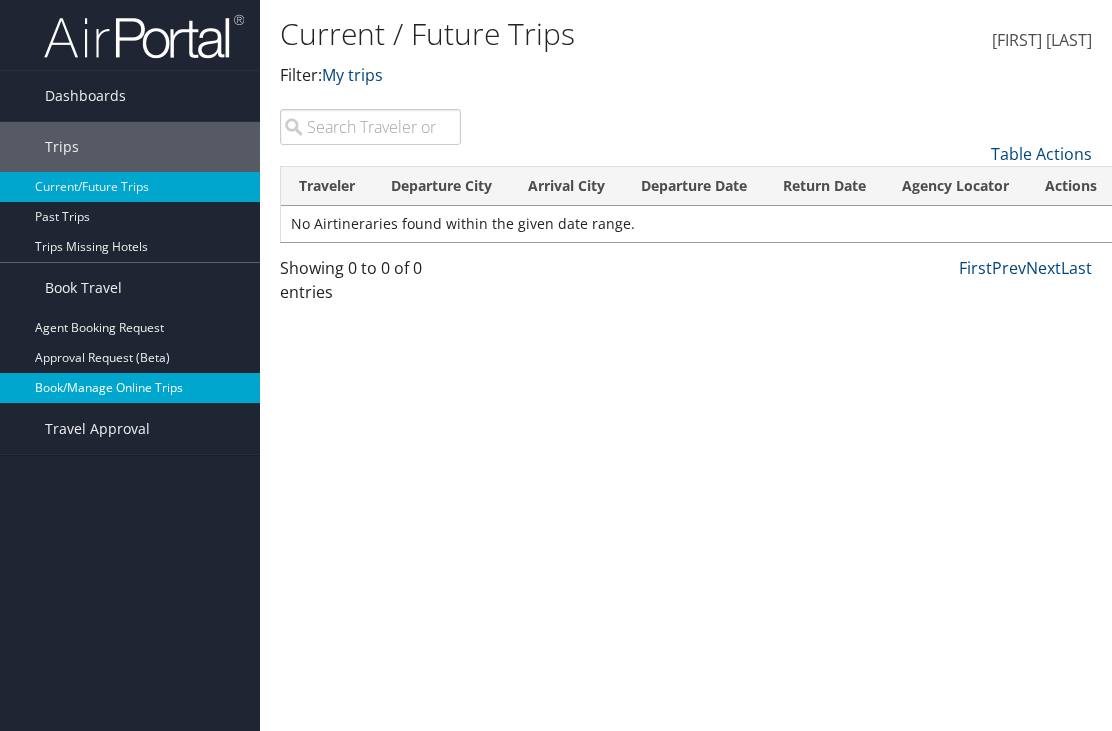 click on "Book/Manage Online Trips" at bounding box center (130, 388) 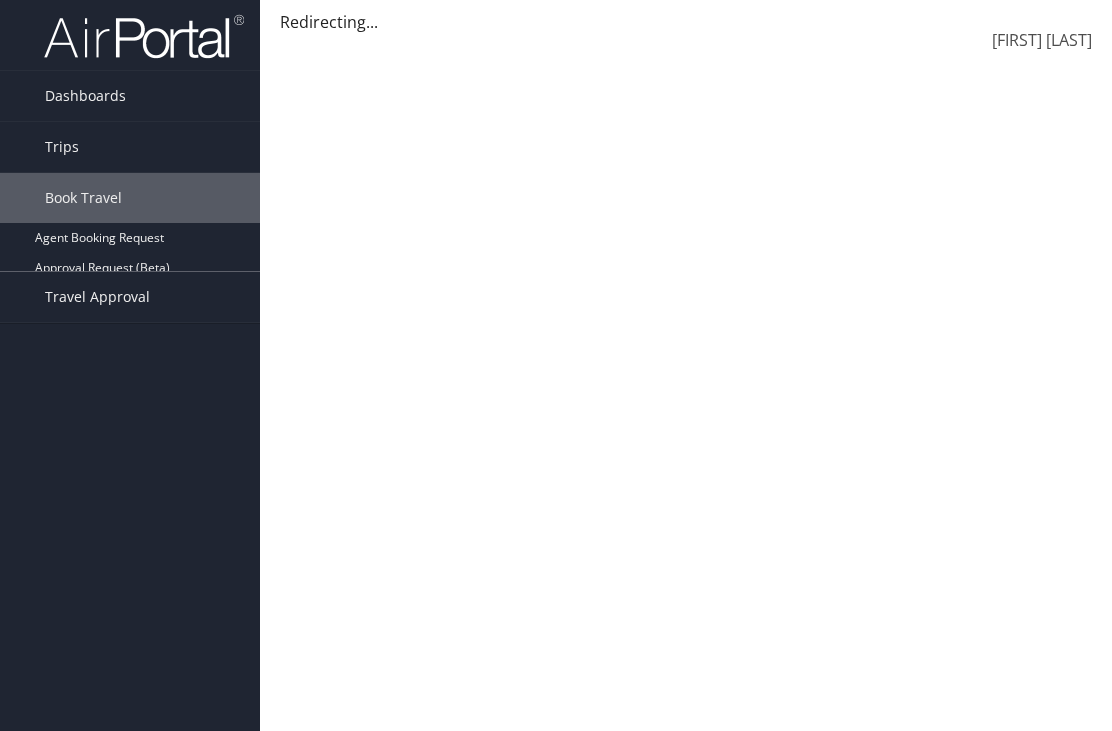 scroll, scrollTop: 0, scrollLeft: 0, axis: both 